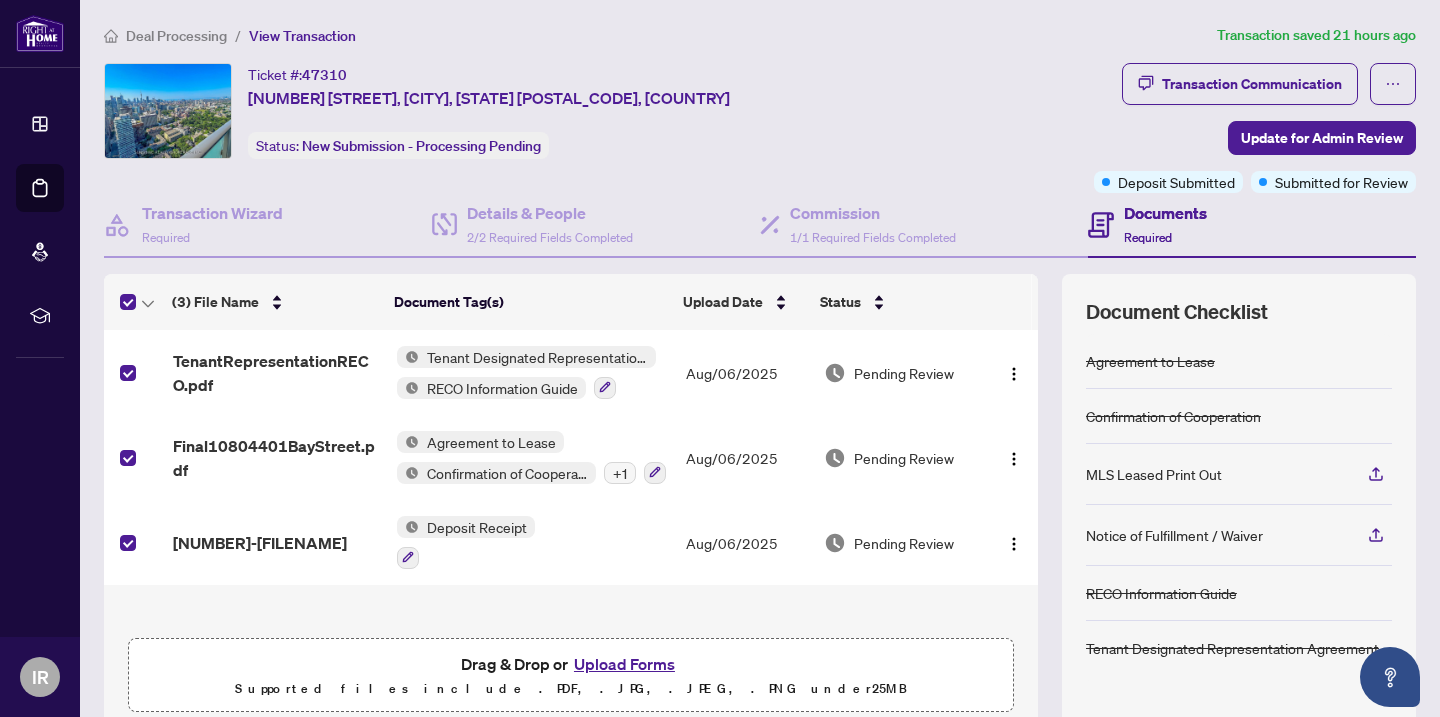 scroll, scrollTop: 0, scrollLeft: 0, axis: both 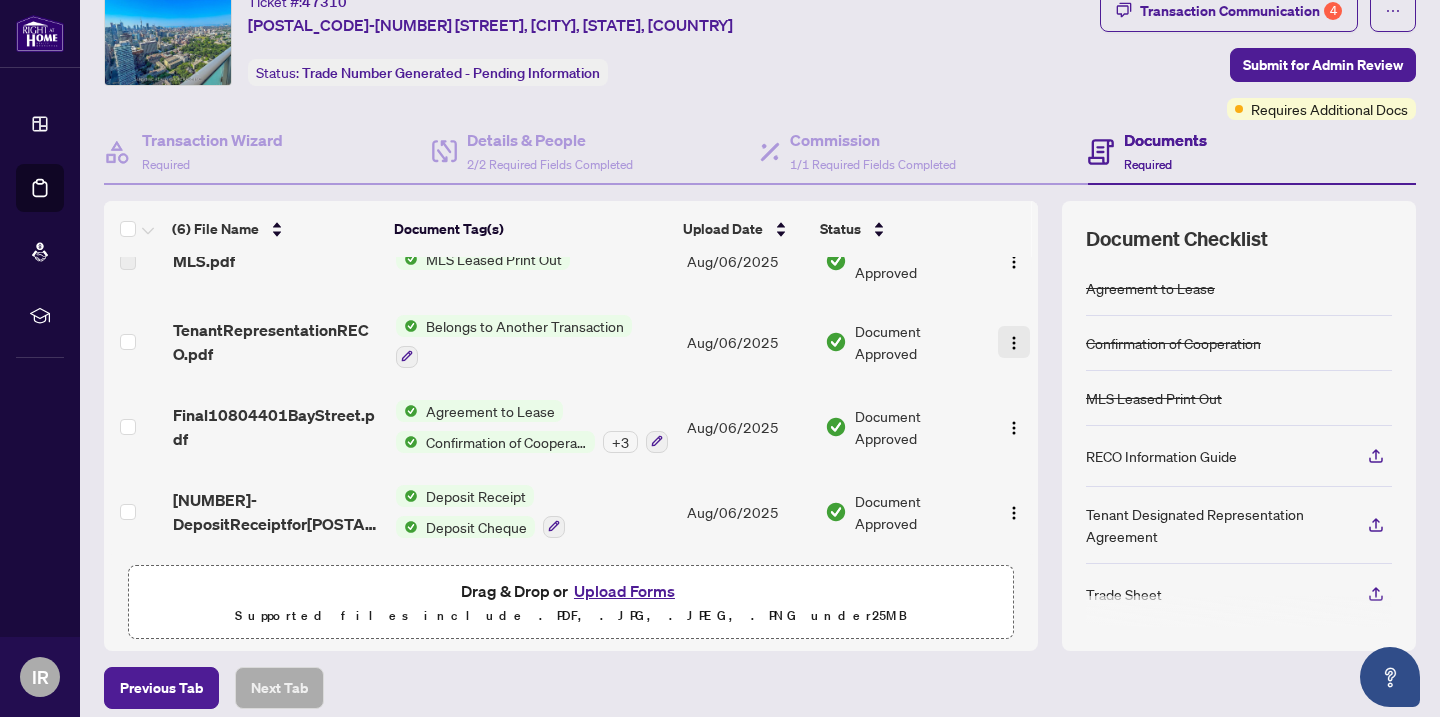 click at bounding box center (1014, 343) 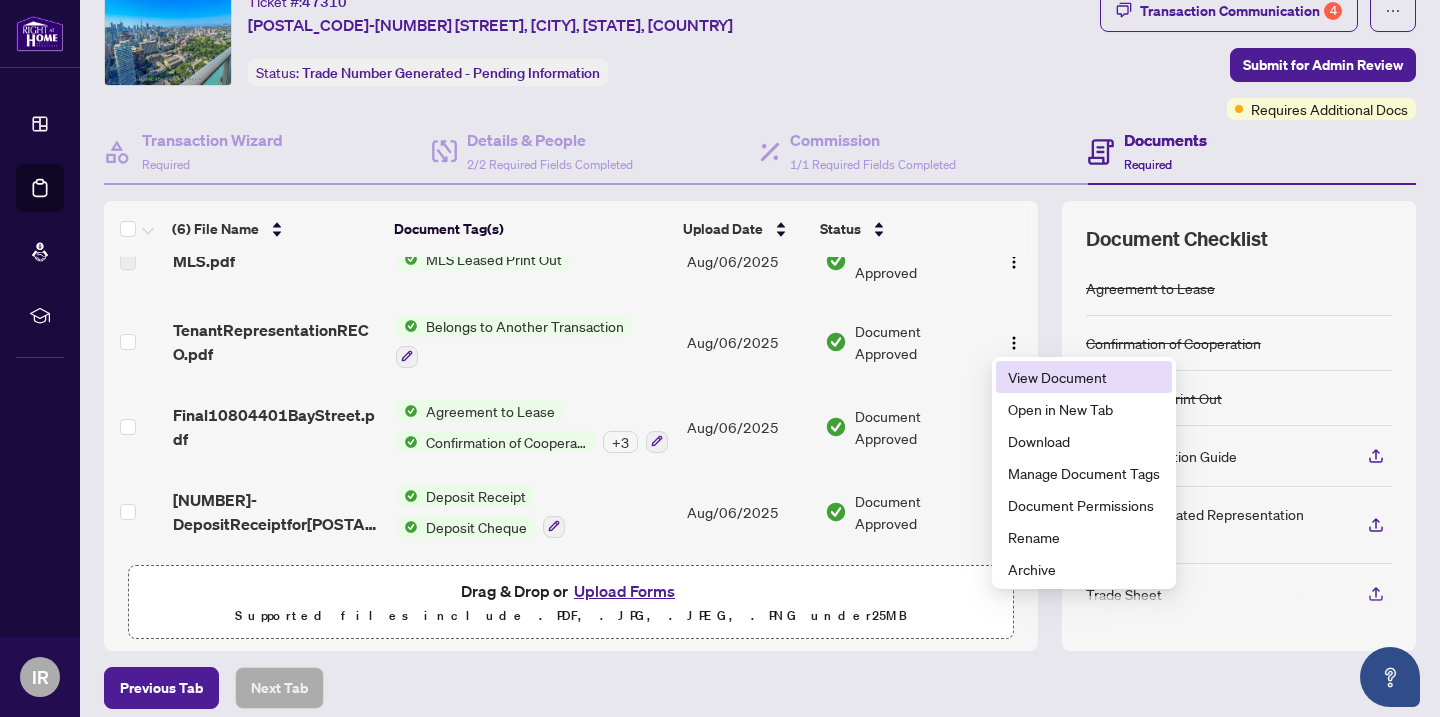 click on "View Document" at bounding box center (1084, 377) 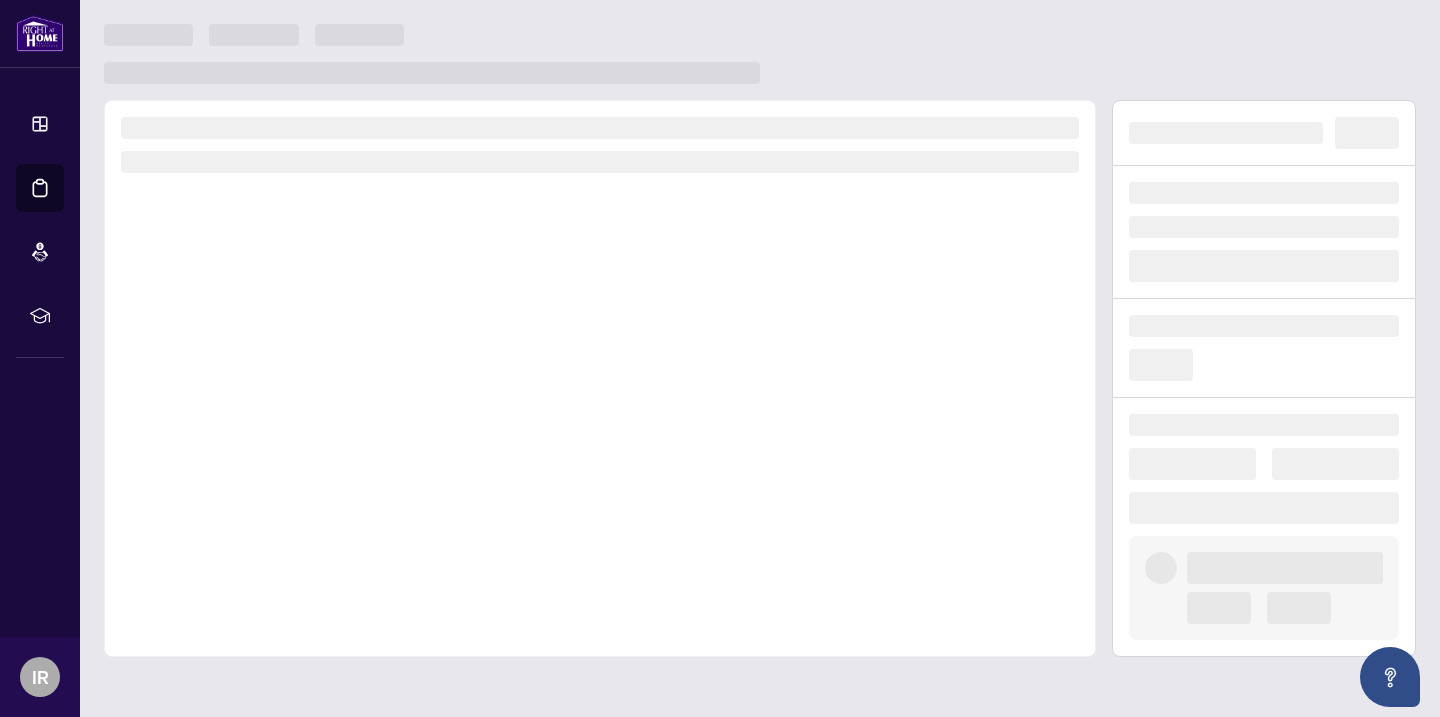 scroll, scrollTop: 0, scrollLeft: 0, axis: both 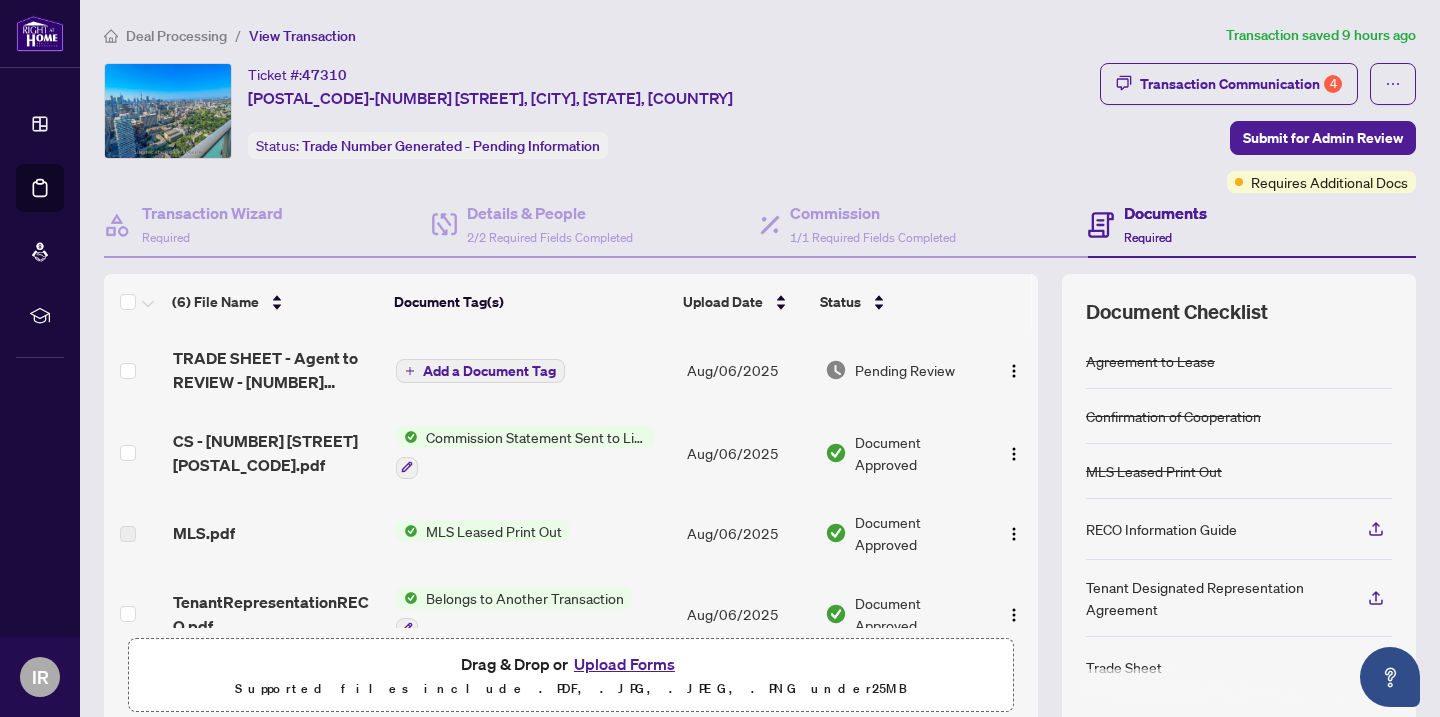 click on "Commission Statement Sent to Listing Brokerage" at bounding box center [536, 437] 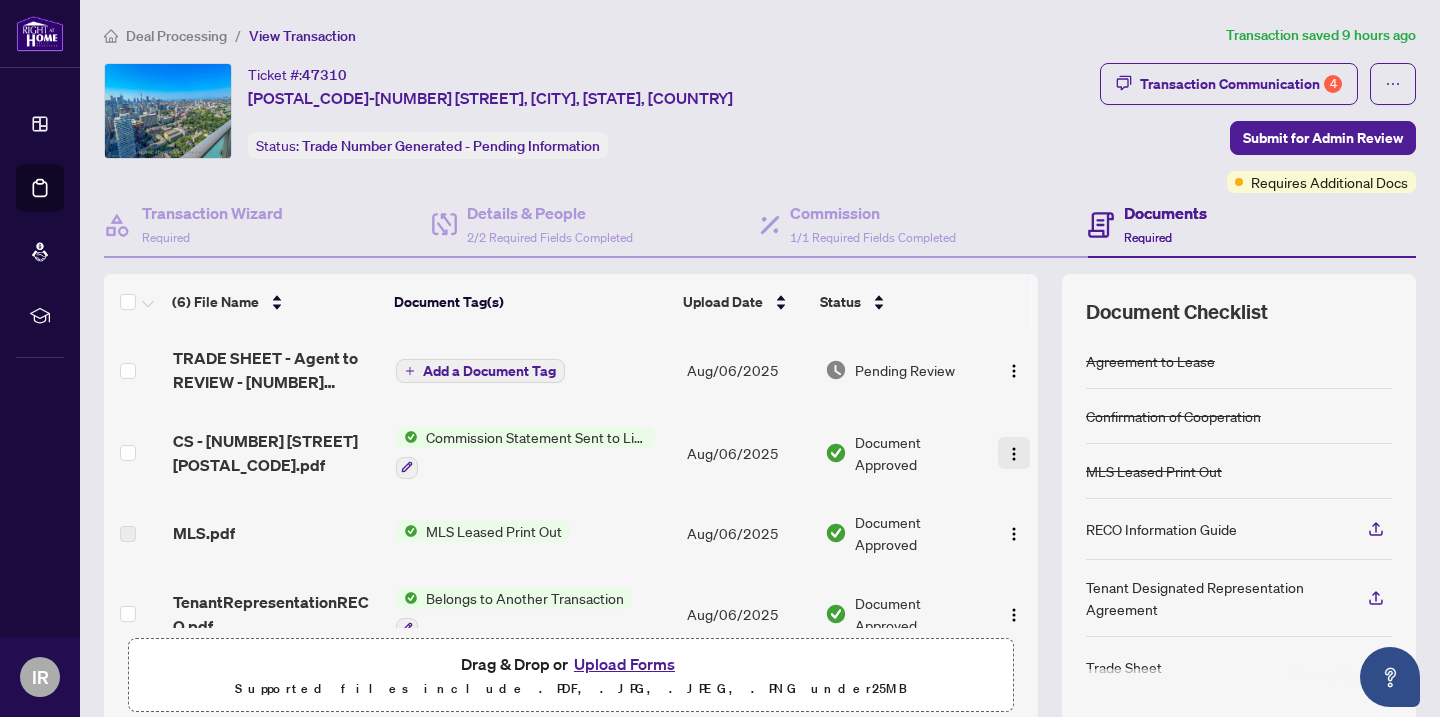 click at bounding box center [1014, 454] 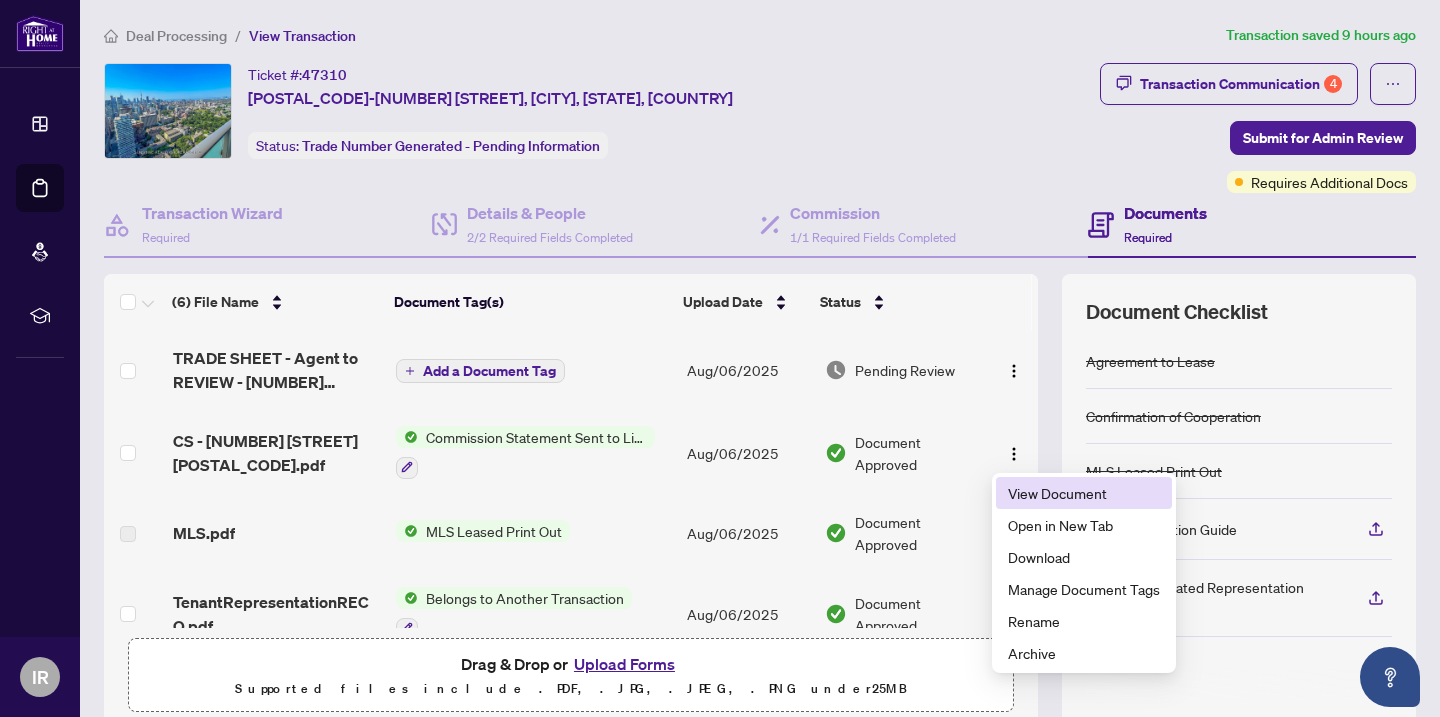 click on "View Document" at bounding box center [1084, 493] 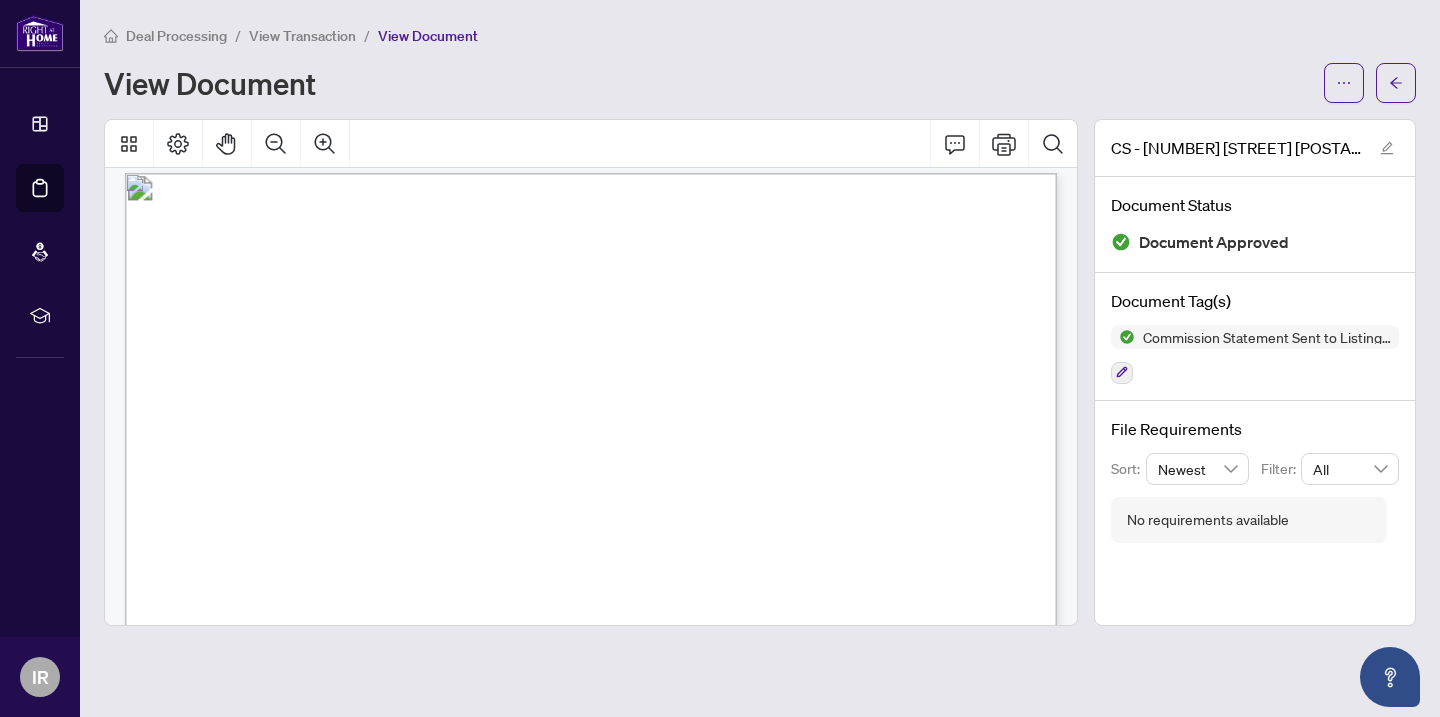 scroll, scrollTop: 0, scrollLeft: 0, axis: both 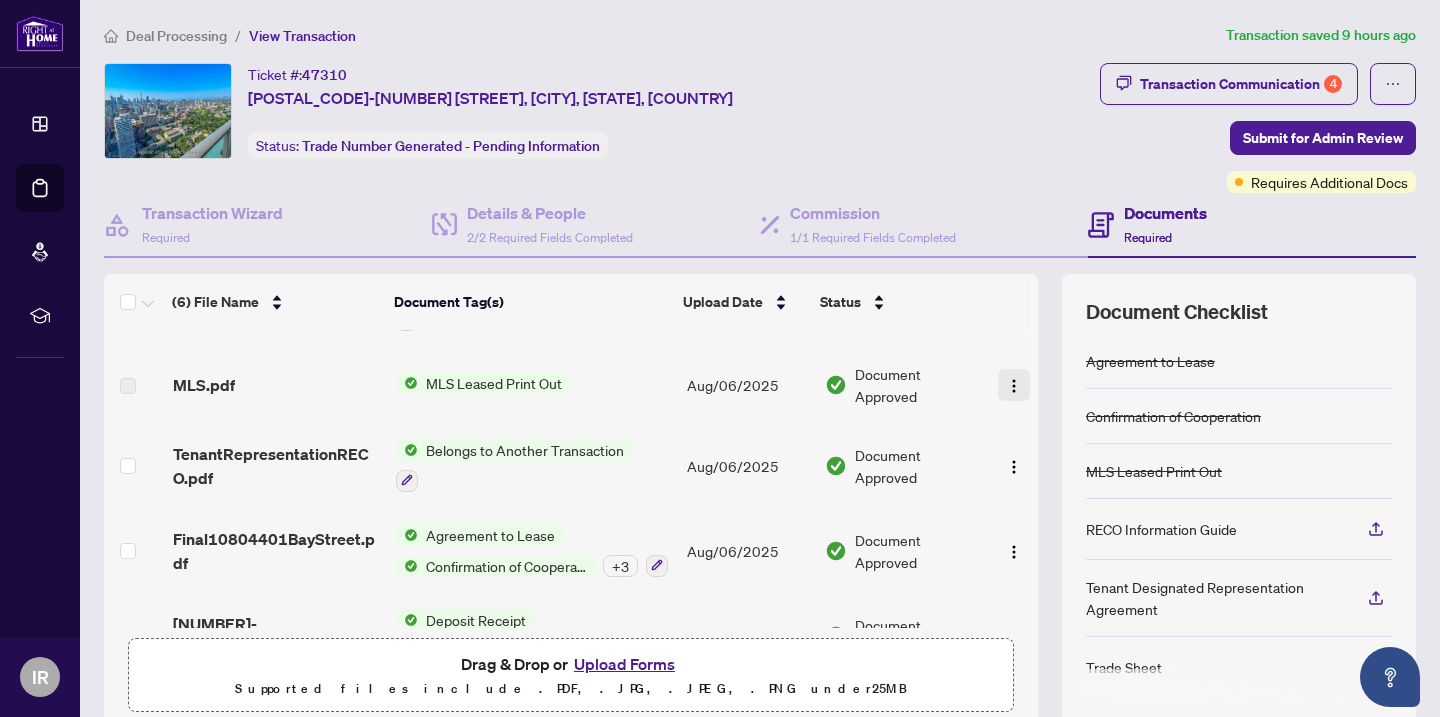 click at bounding box center [1014, 386] 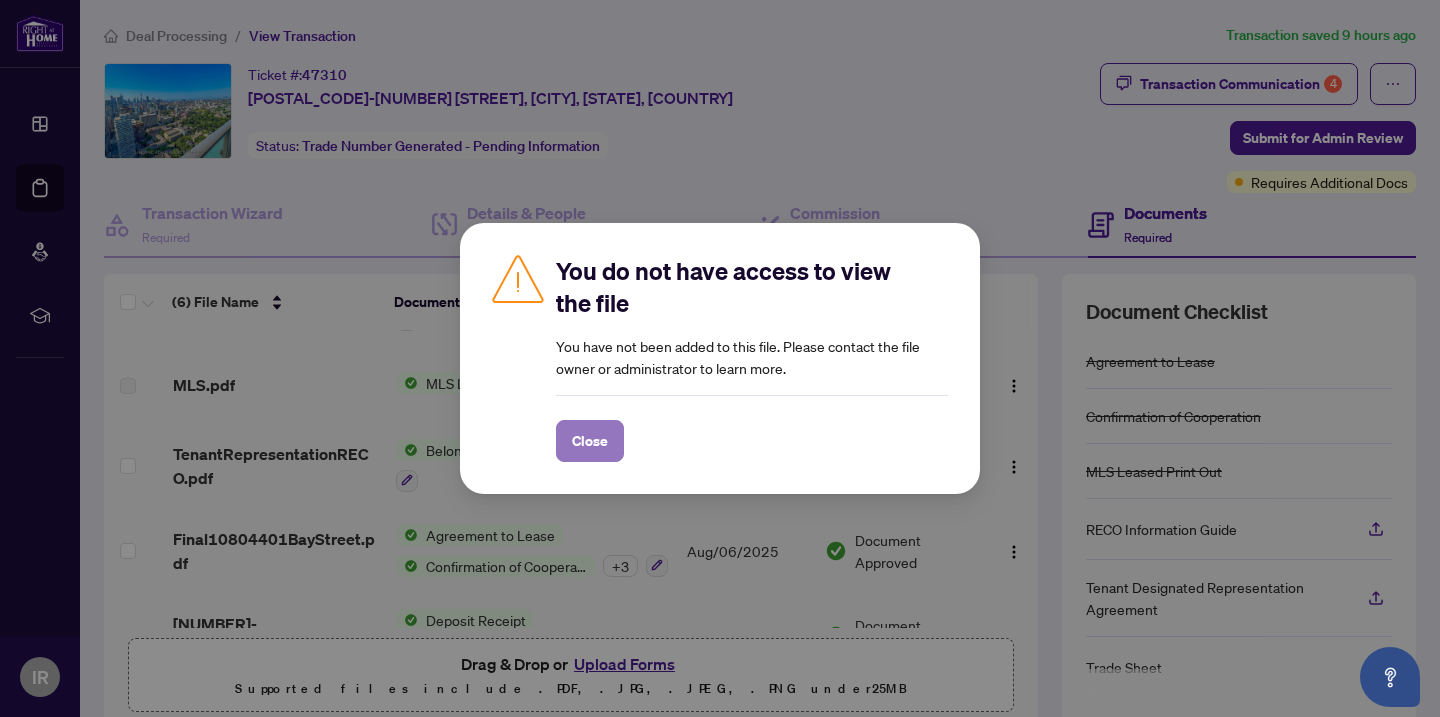 click on "Close" at bounding box center (590, 441) 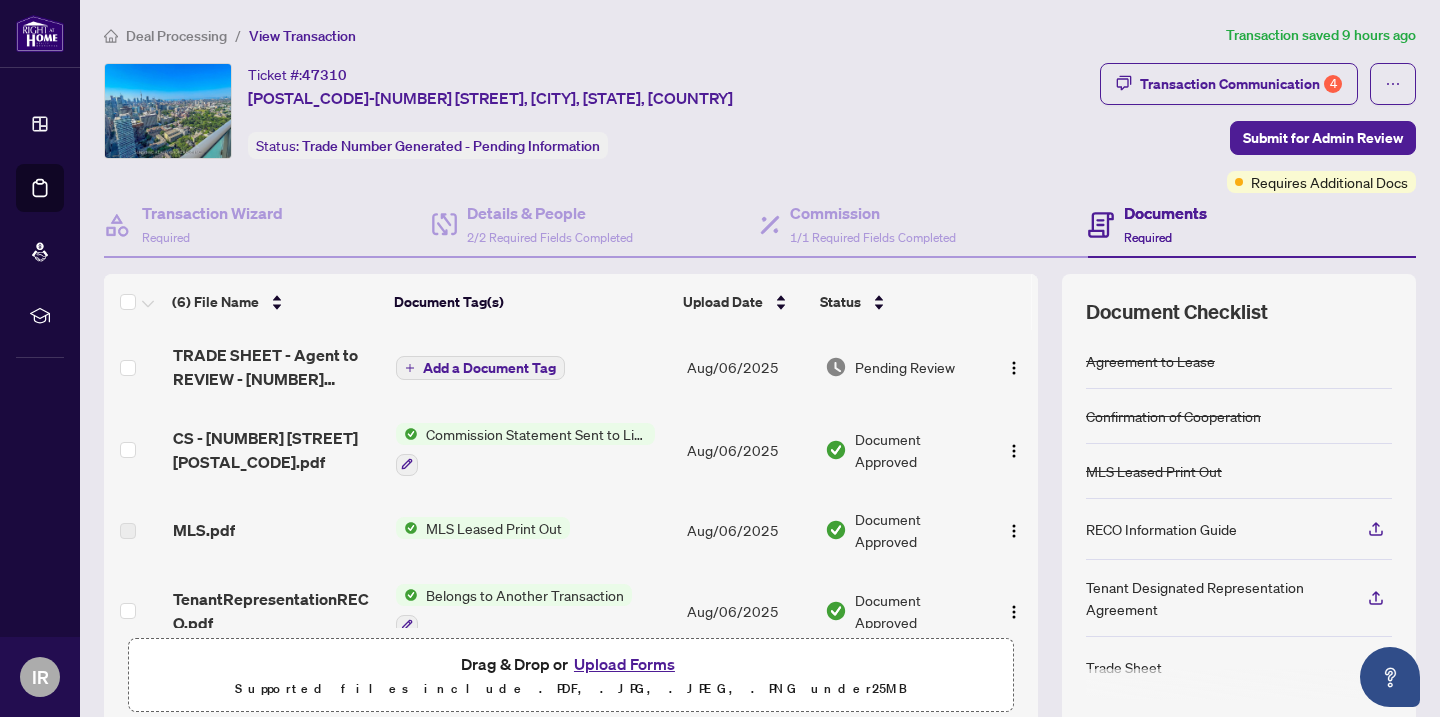 scroll, scrollTop: 0, scrollLeft: 0, axis: both 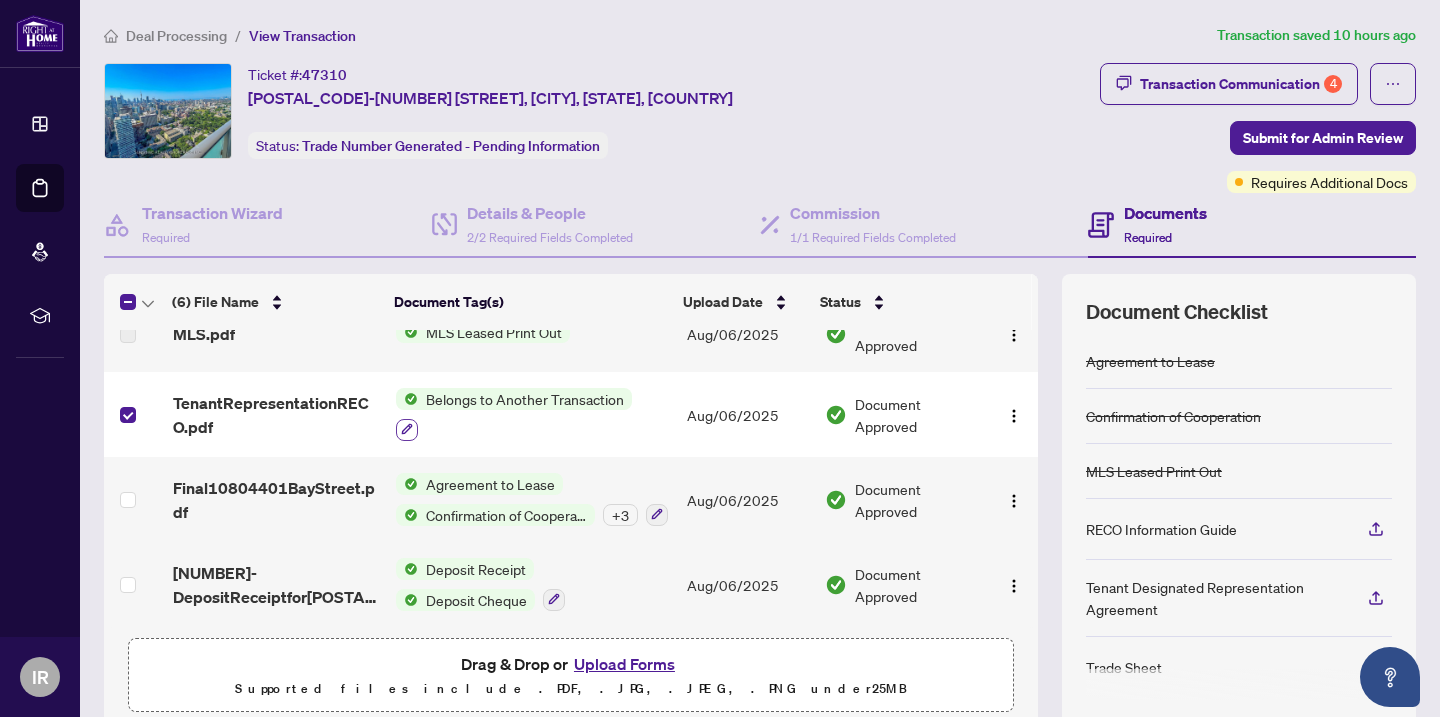click 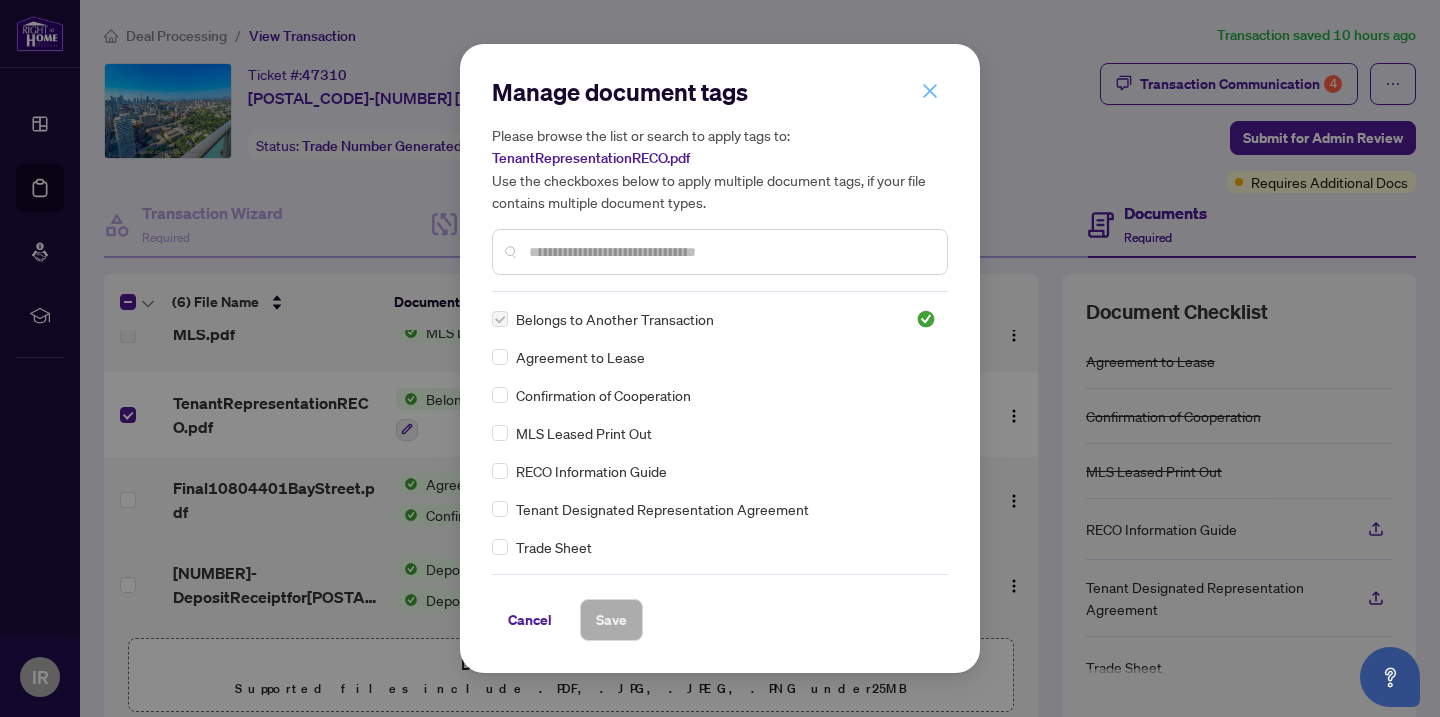 click 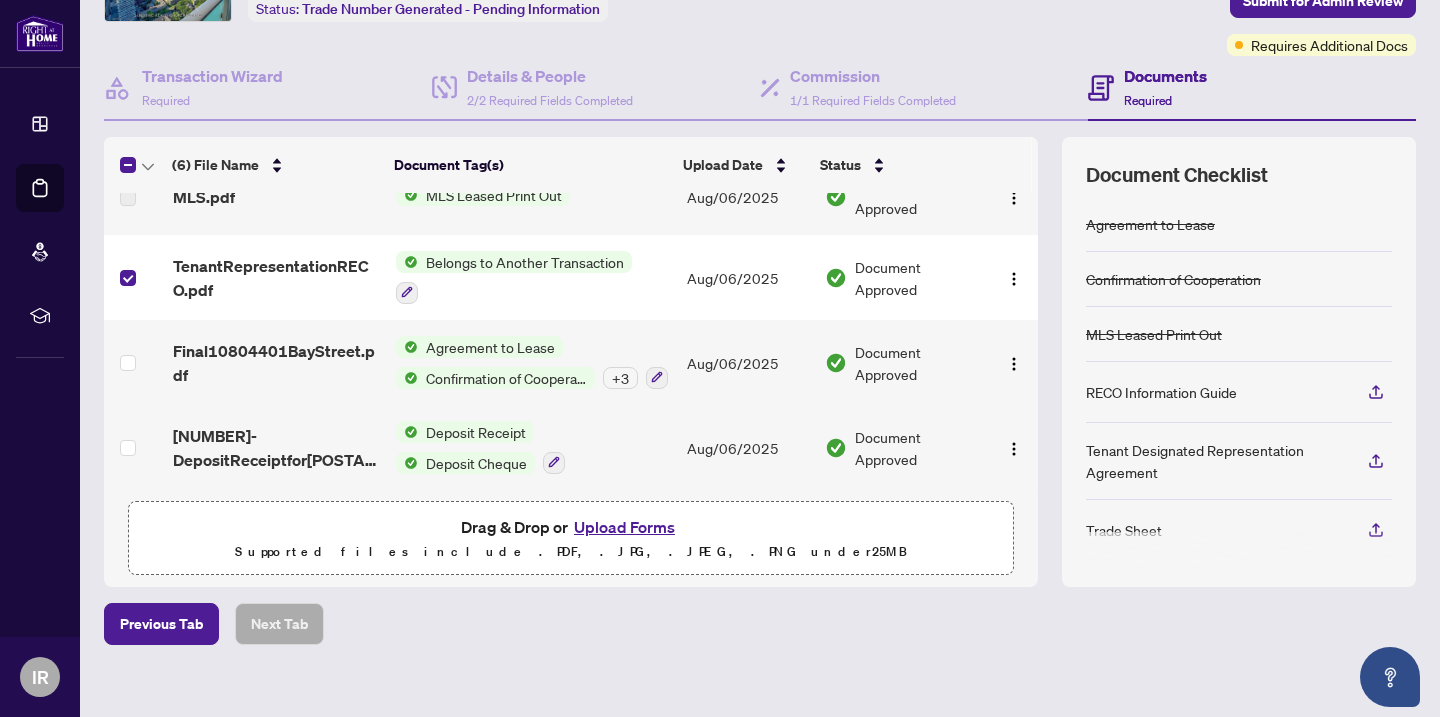 scroll, scrollTop: 159, scrollLeft: 0, axis: vertical 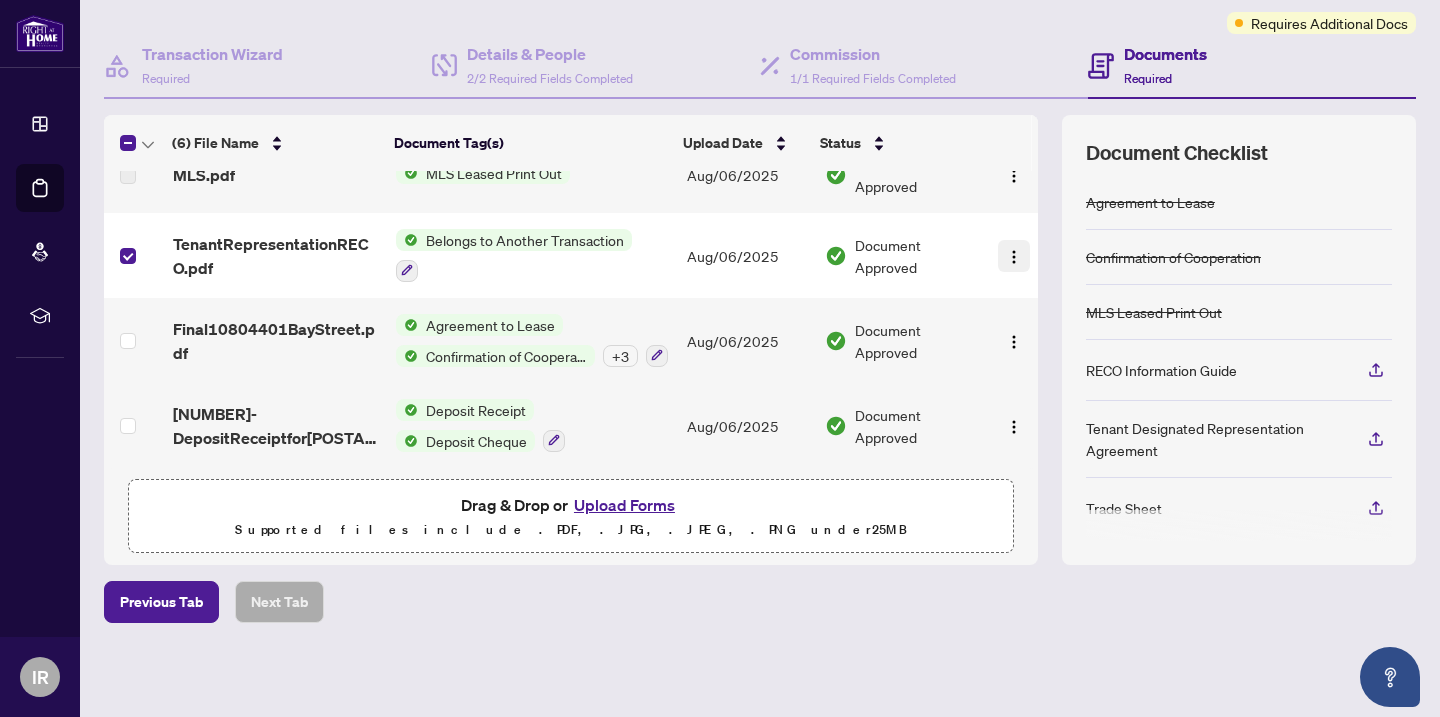 click at bounding box center (1014, 257) 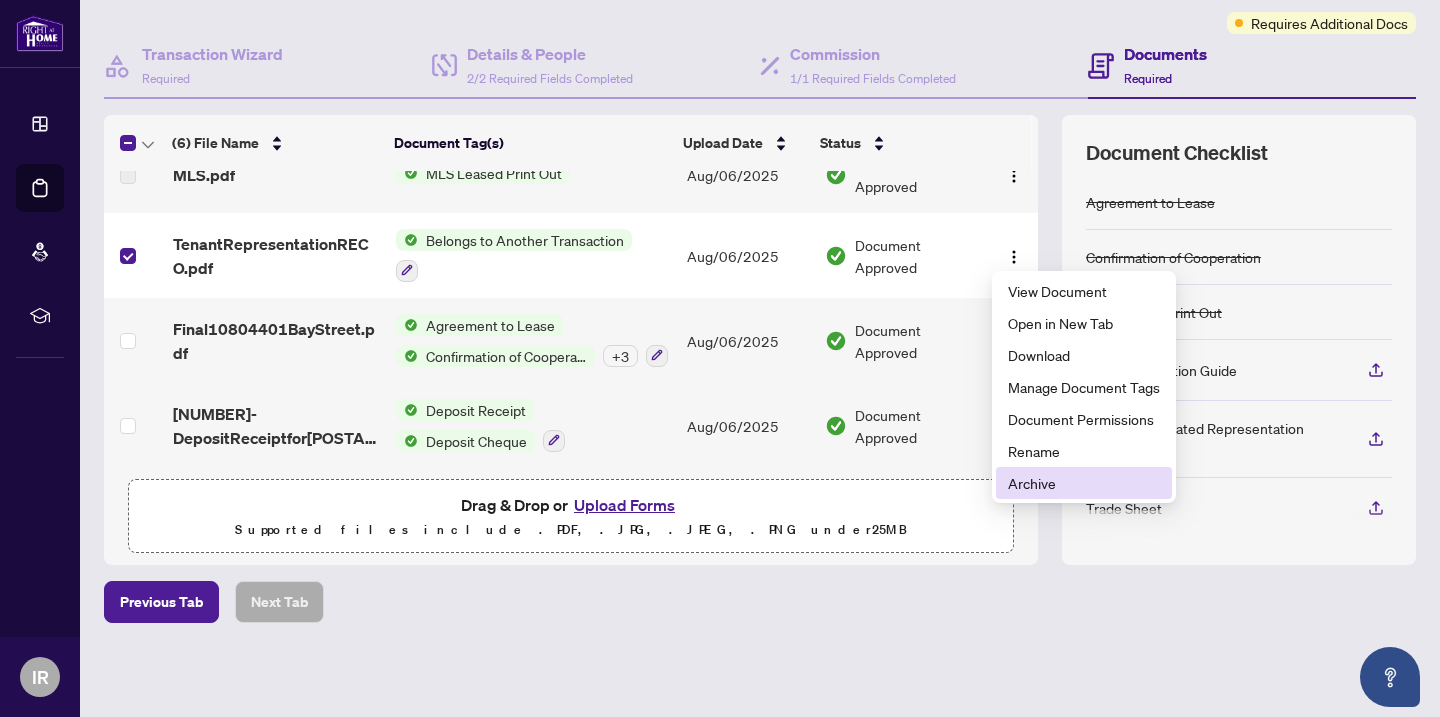 click on "Archive" at bounding box center (1084, 483) 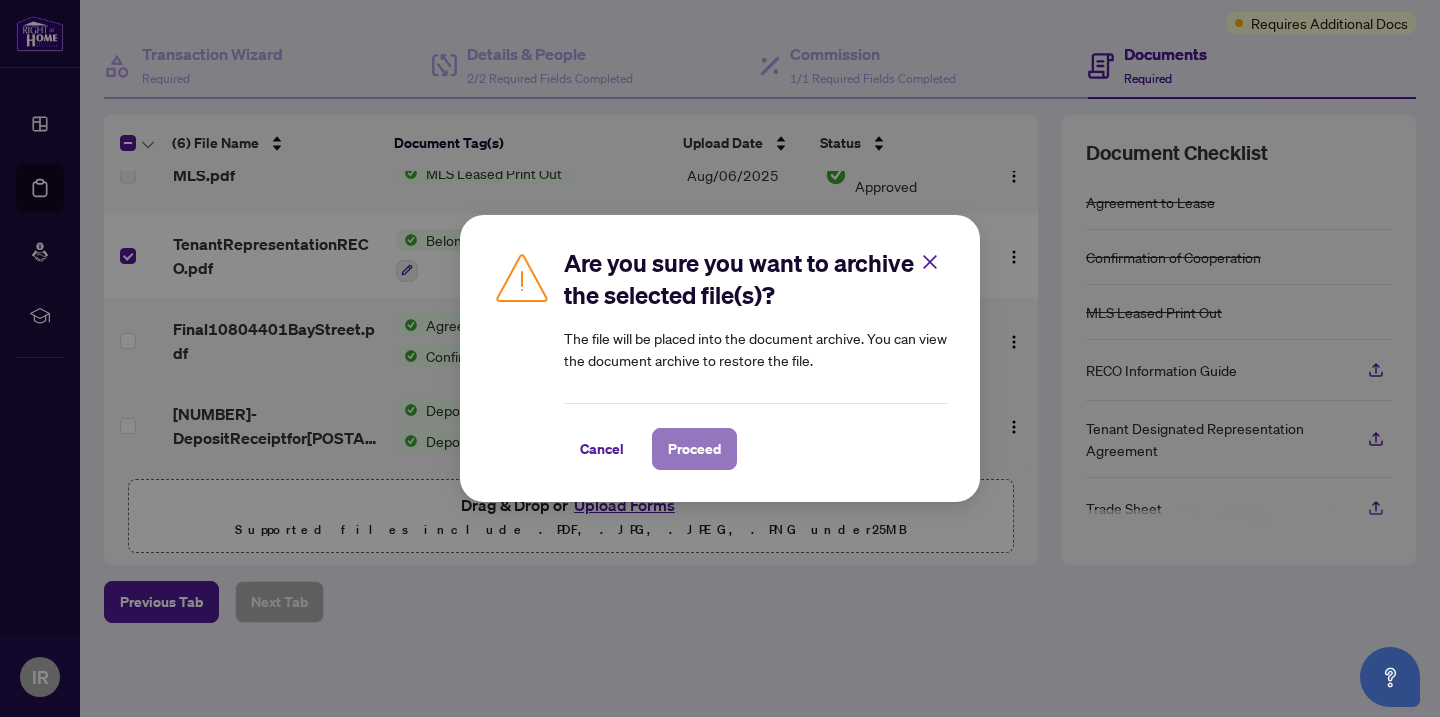 click on "Proceed" at bounding box center [694, 449] 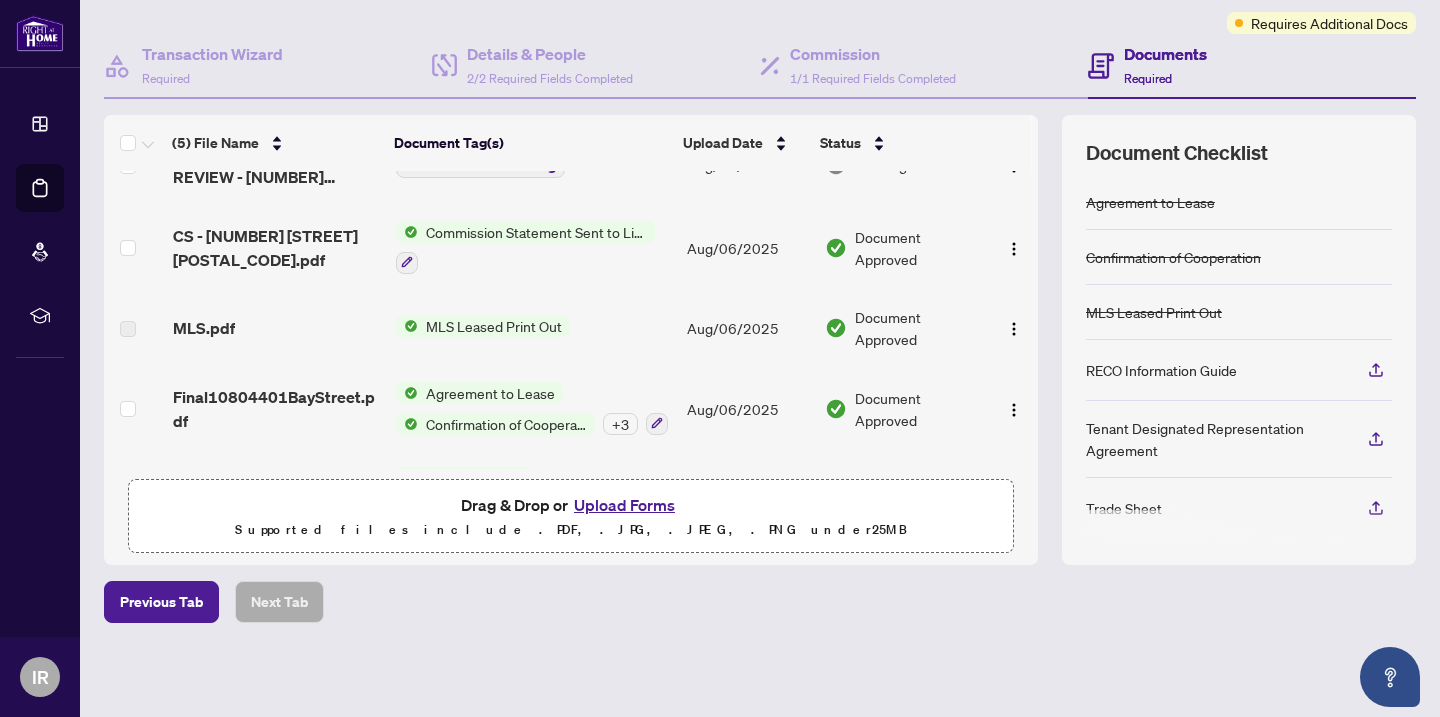 scroll, scrollTop: 0, scrollLeft: 0, axis: both 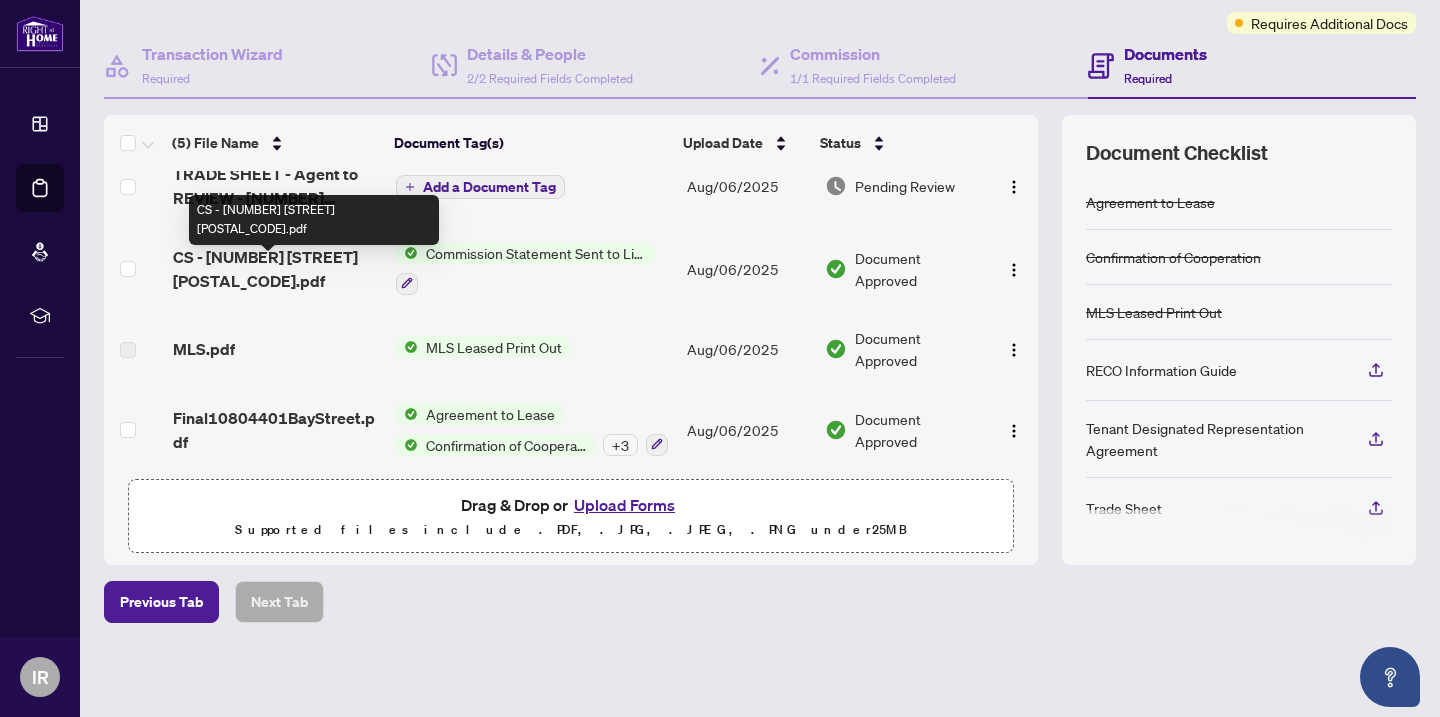click on "CS - [NUMBER] [STREET] [POSTAL_CODE].pdf" at bounding box center [276, 269] 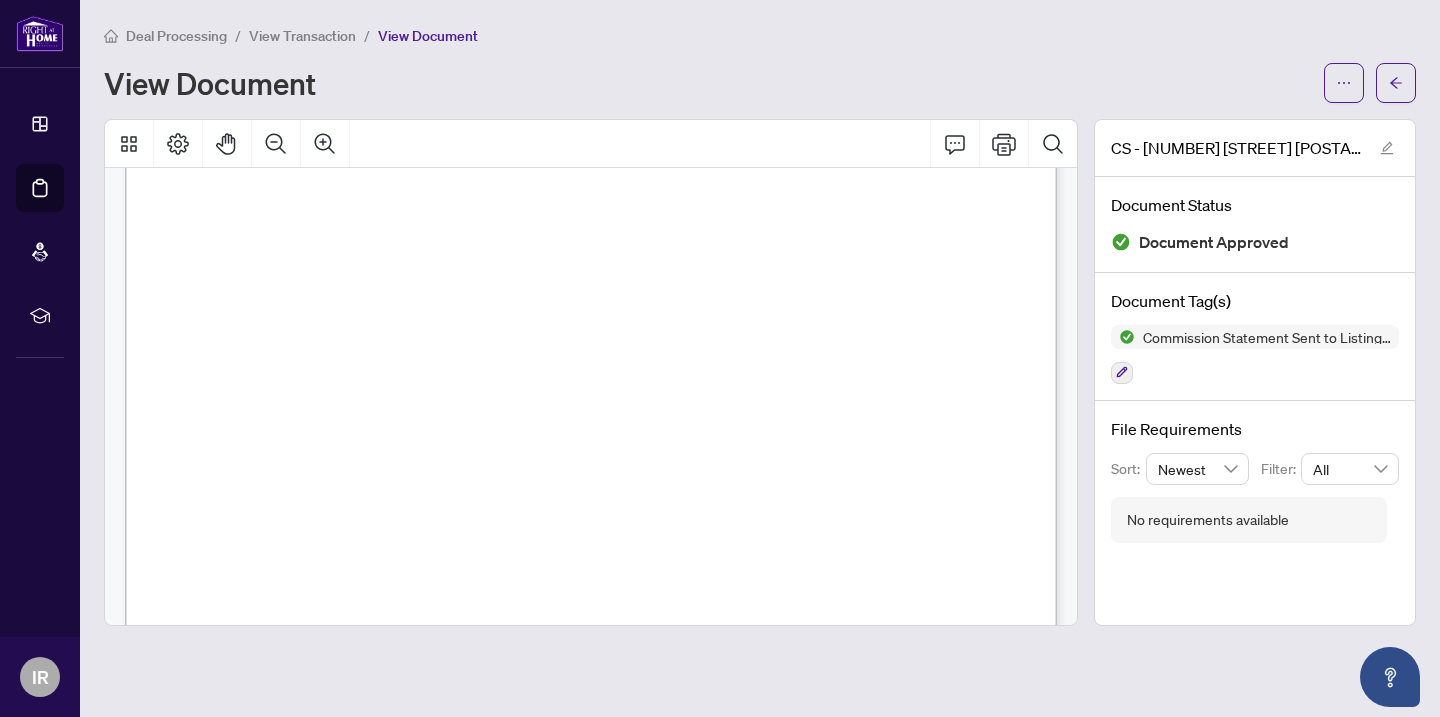 scroll, scrollTop: 0, scrollLeft: 0, axis: both 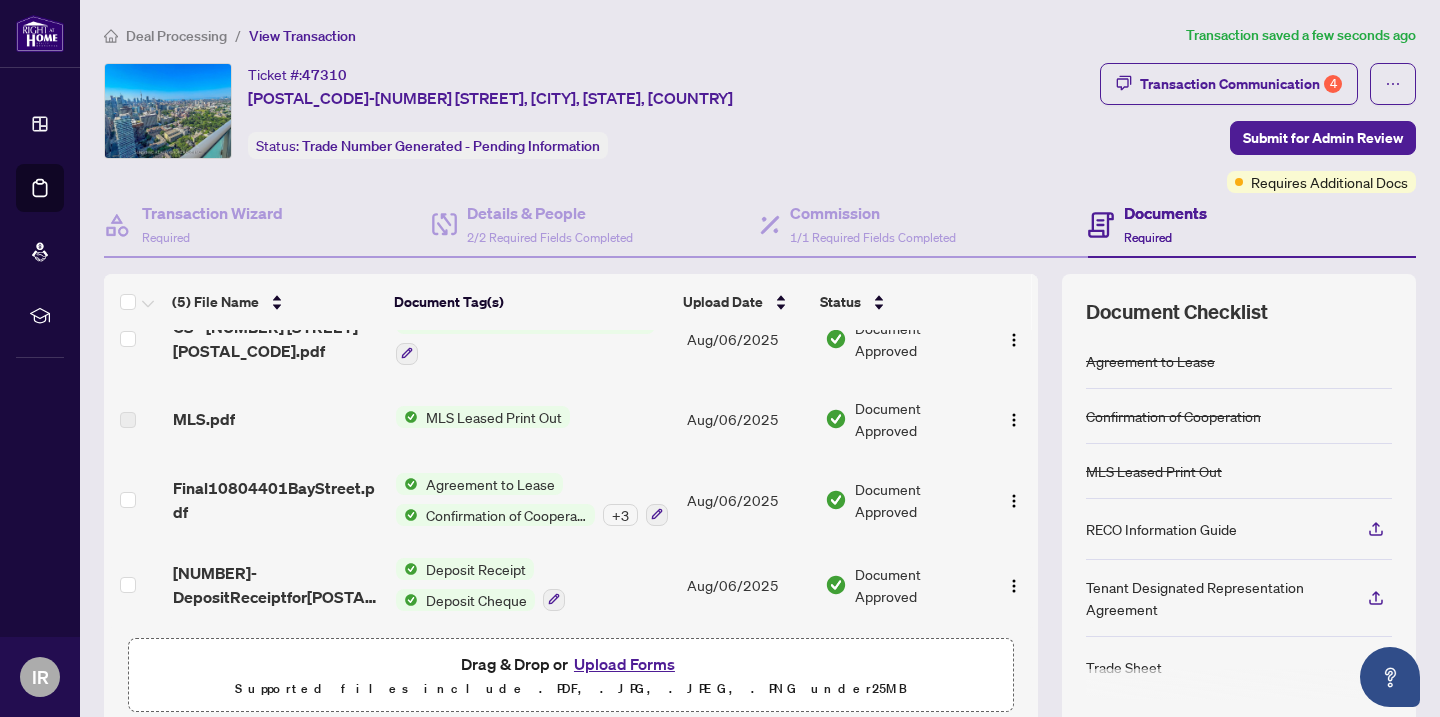 click on "MLS Leased Print Out" at bounding box center [494, 417] 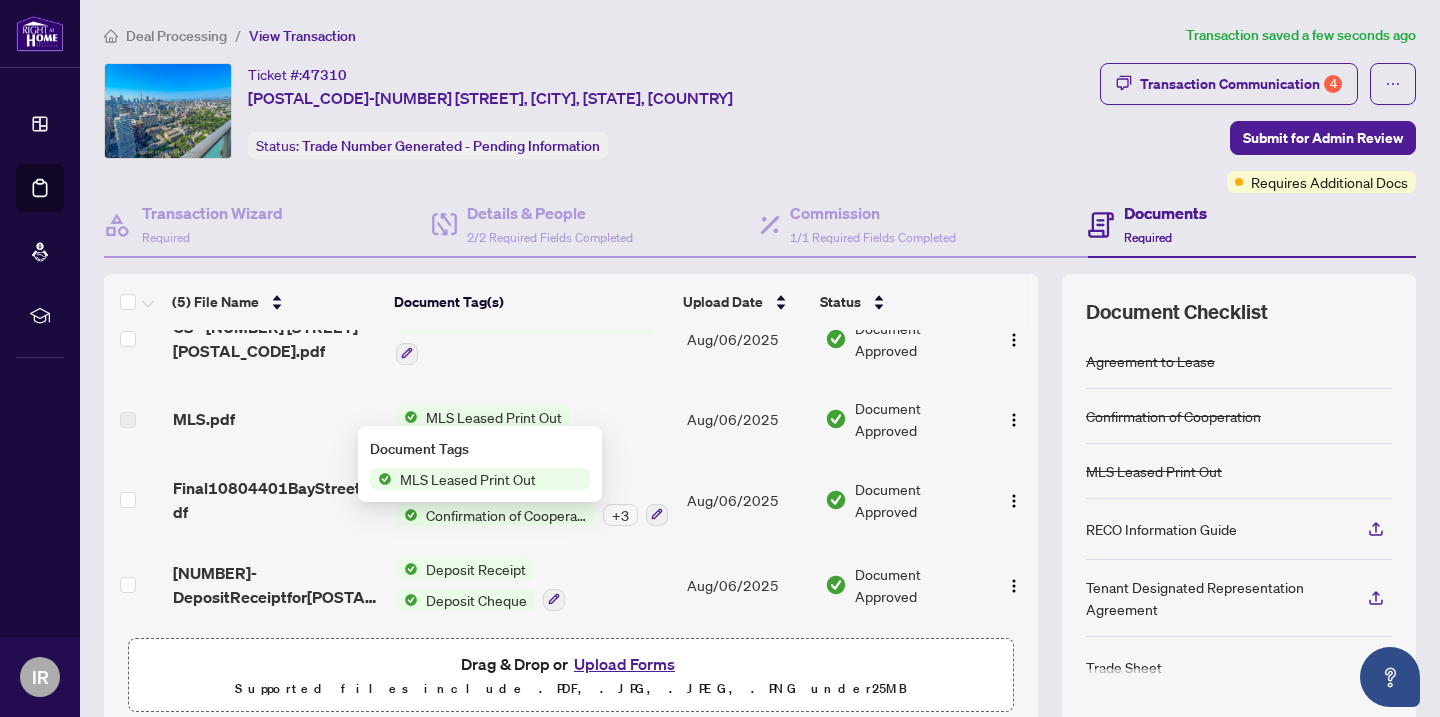 click on "MLS Leased Print Out" at bounding box center [534, 419] 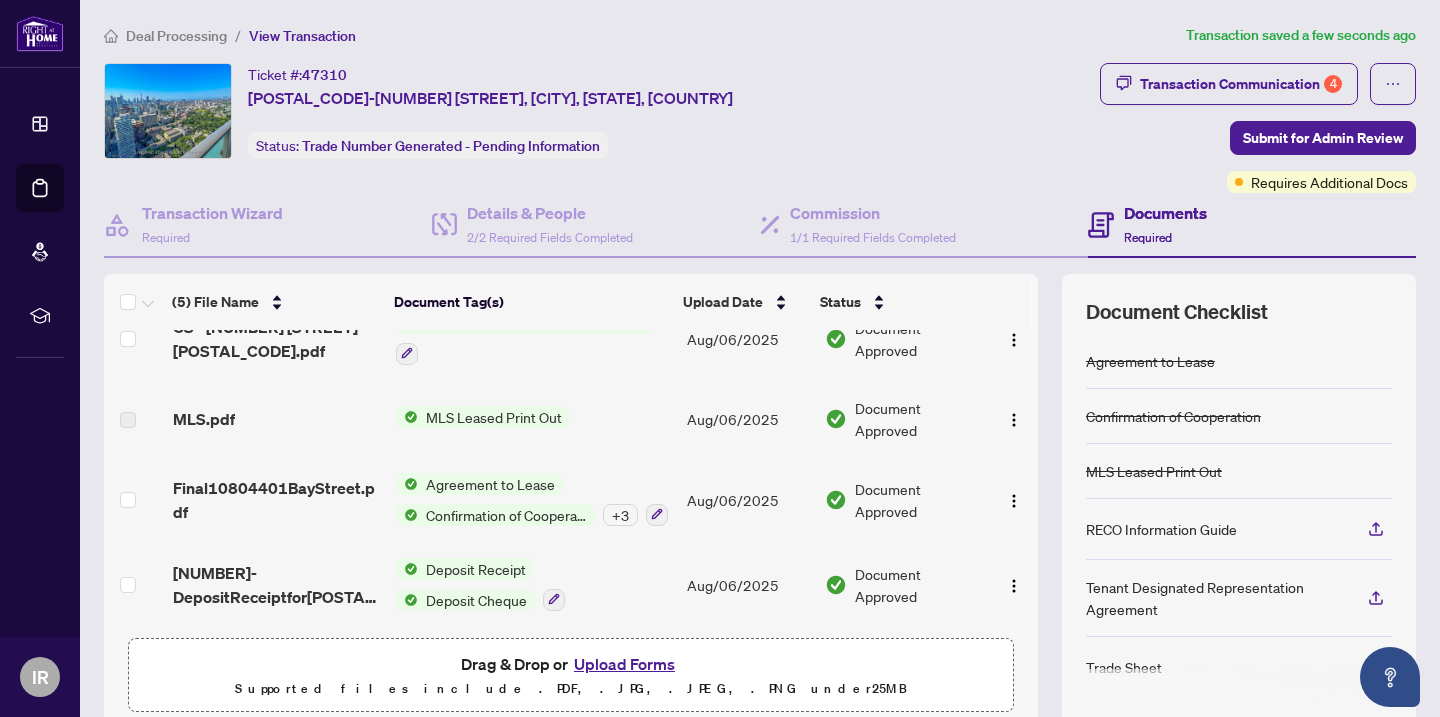 click at bounding box center (128, 420) 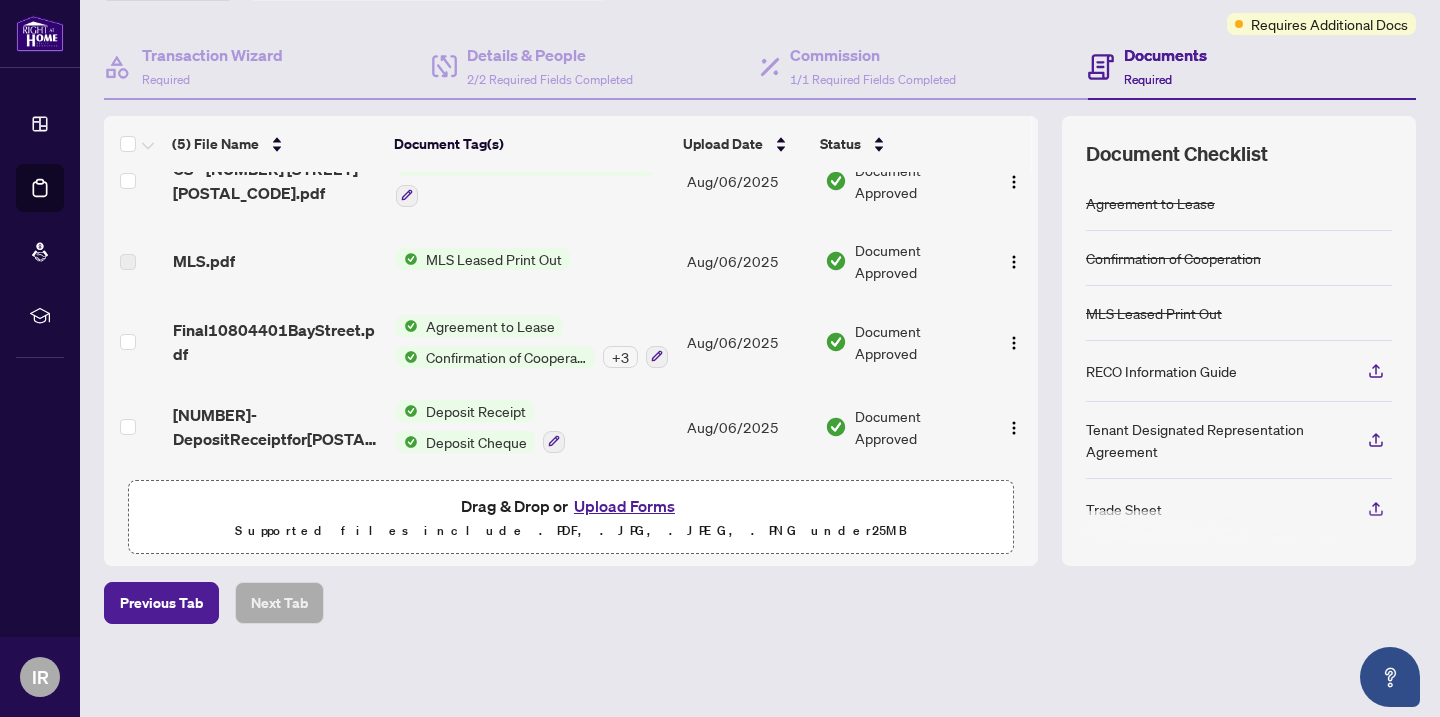 scroll, scrollTop: 156, scrollLeft: 0, axis: vertical 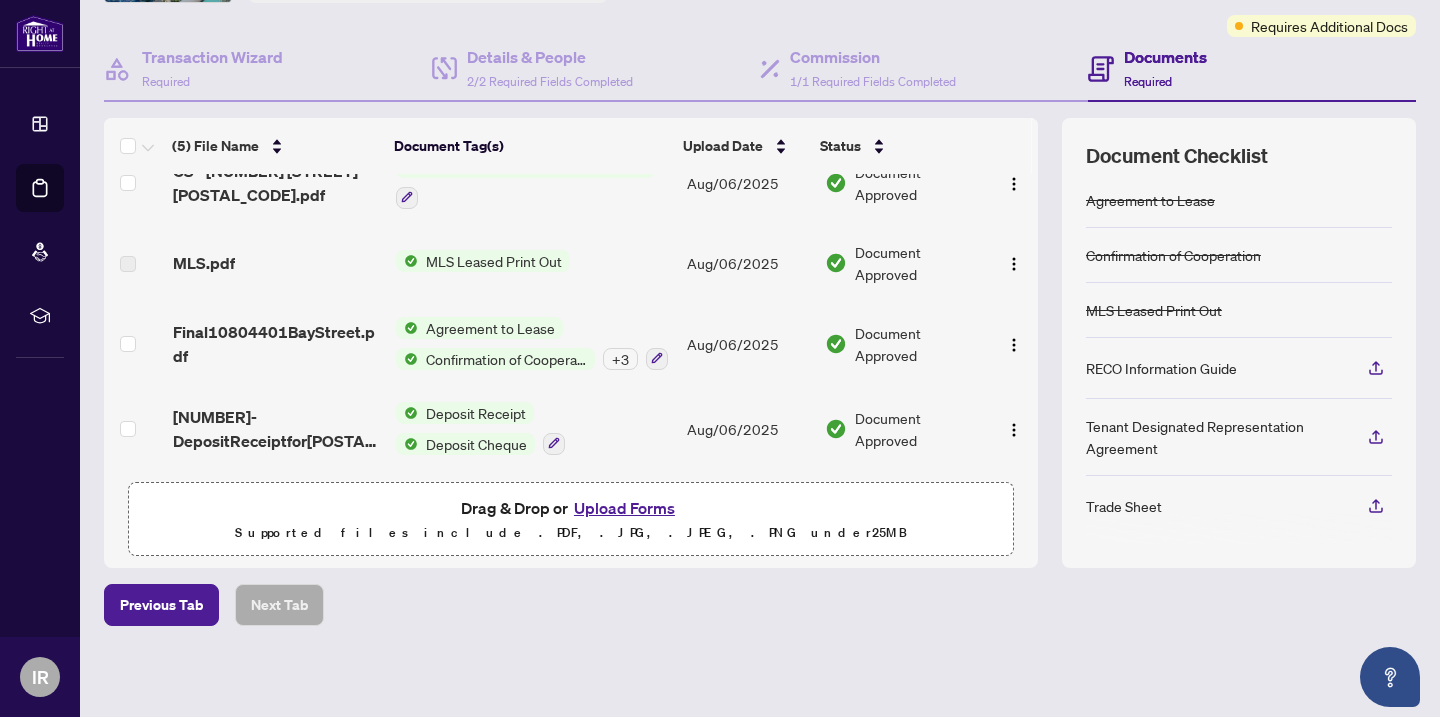 click on "Upload Forms" at bounding box center (624, 508) 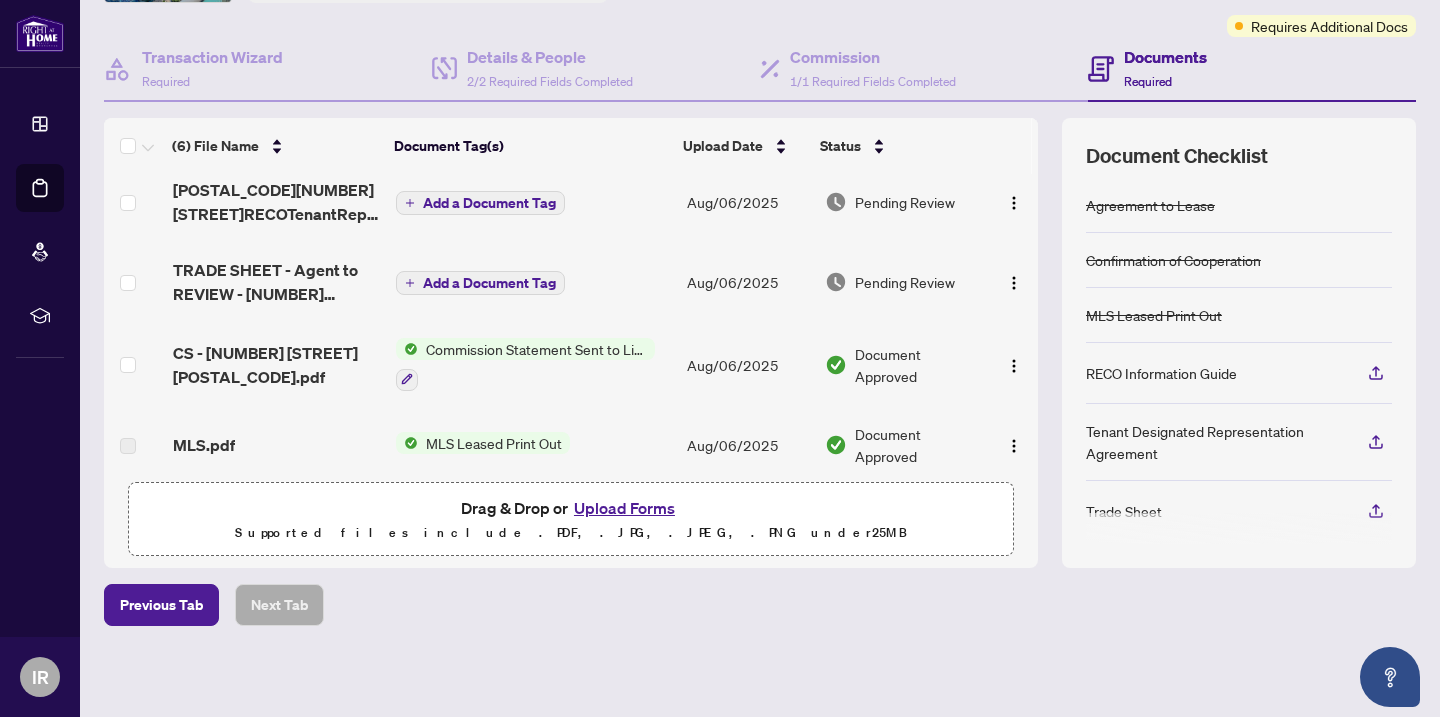 scroll, scrollTop: 0, scrollLeft: 0, axis: both 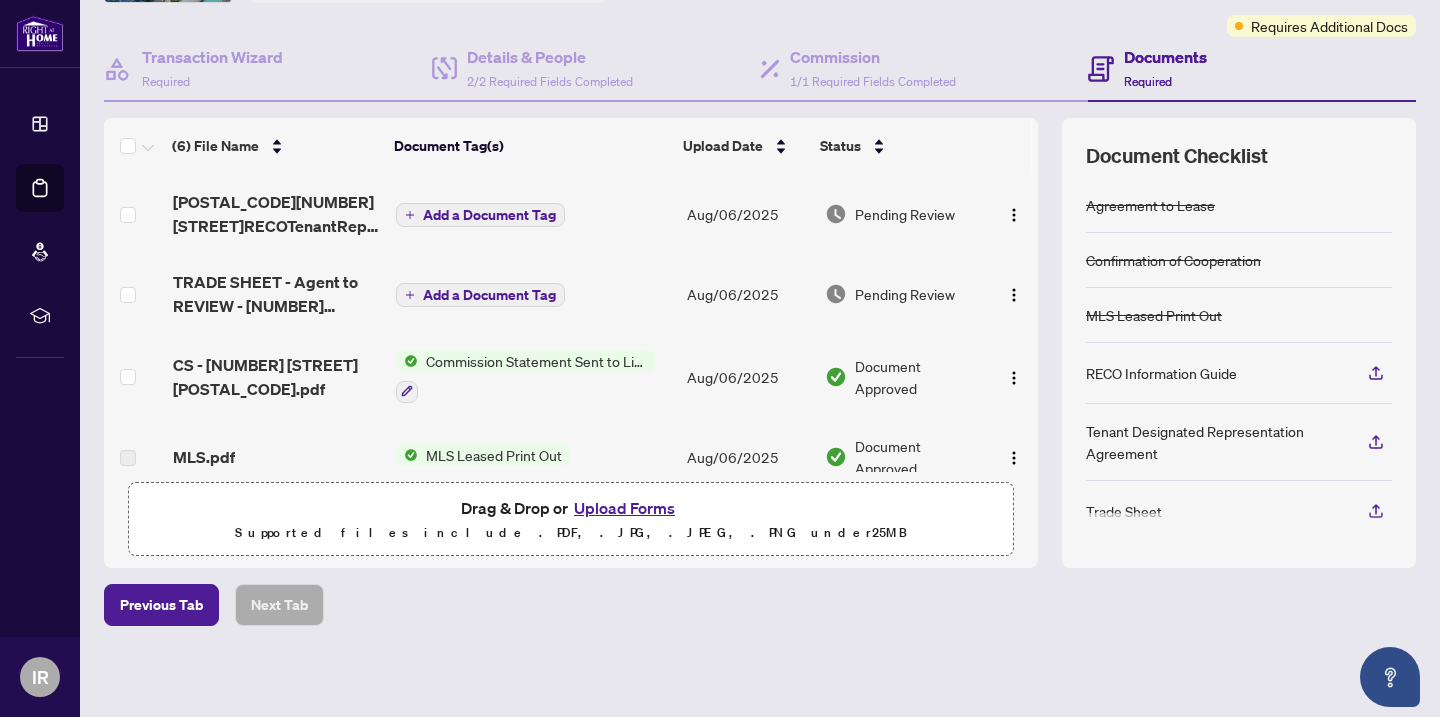 click on "Add a Document Tag" at bounding box center [489, 215] 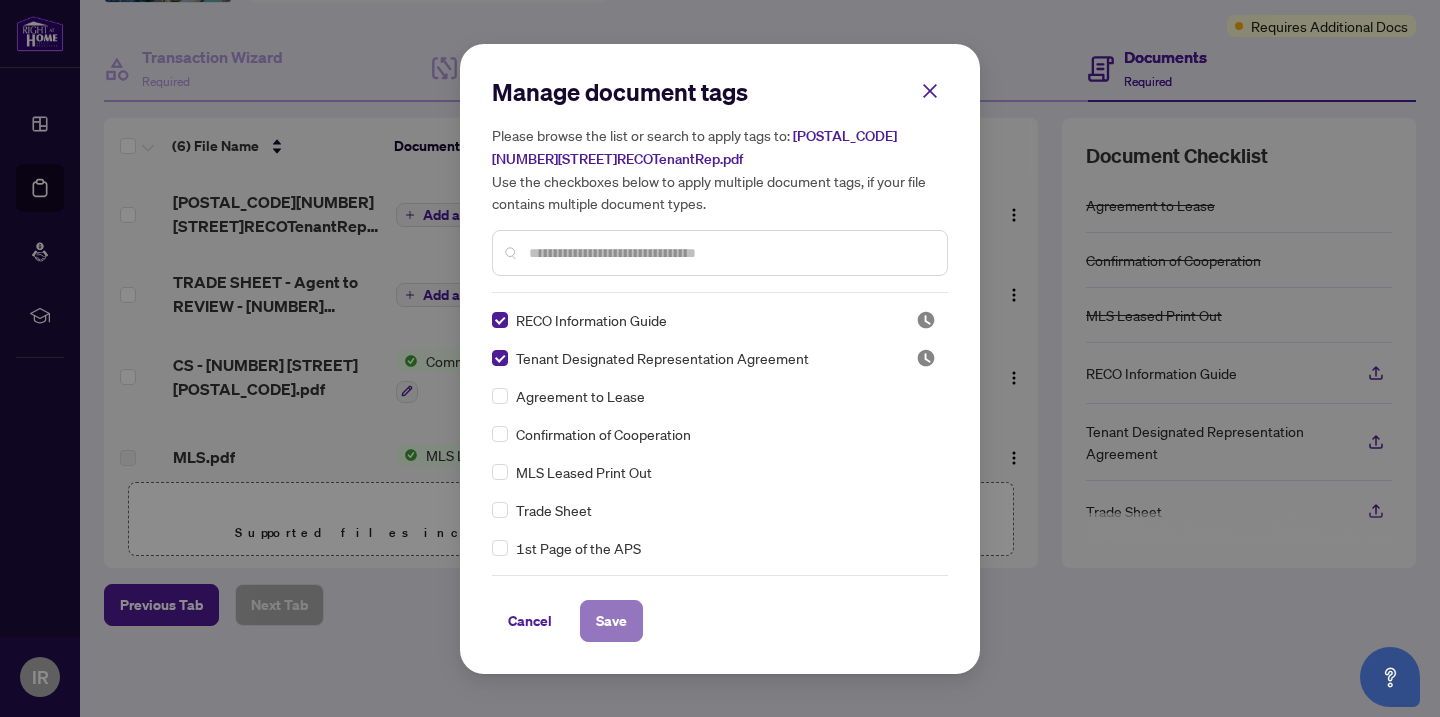 click on "Save" at bounding box center [611, 621] 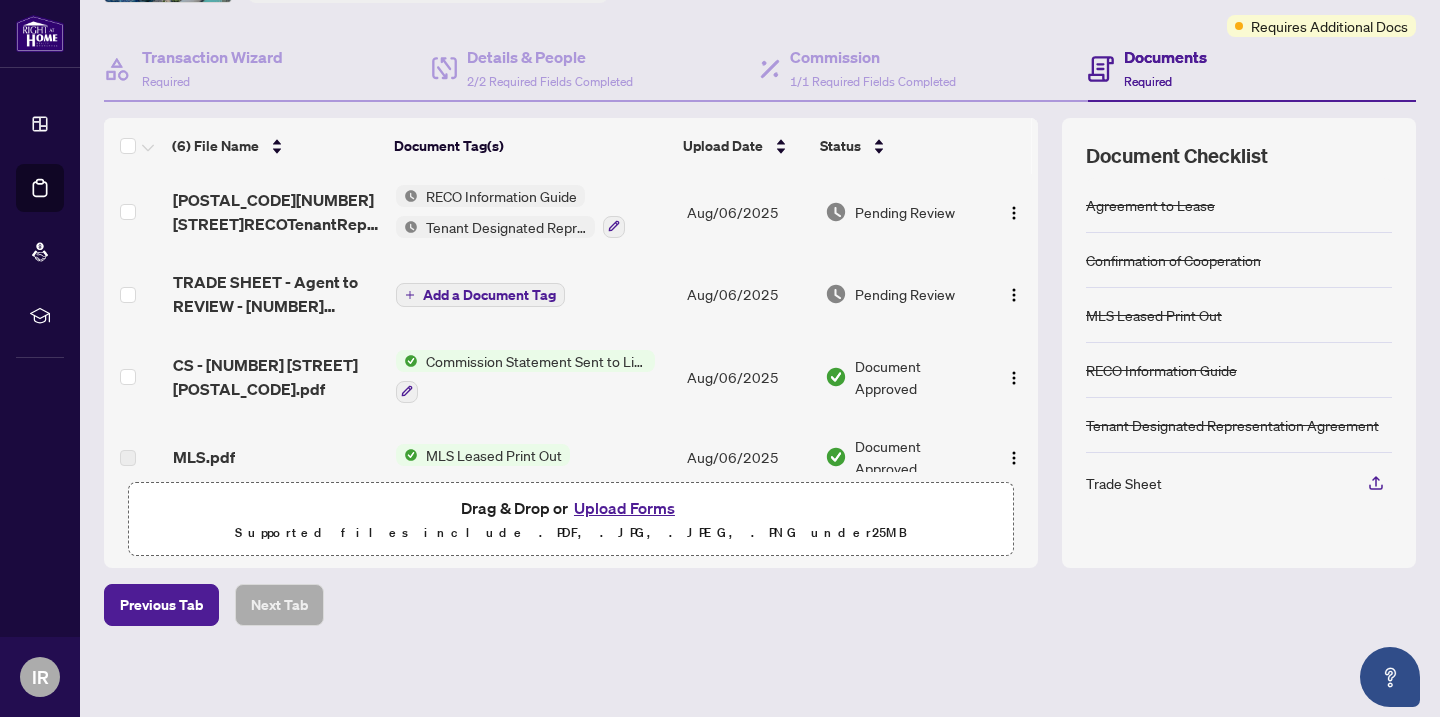 scroll, scrollTop: 0, scrollLeft: 0, axis: both 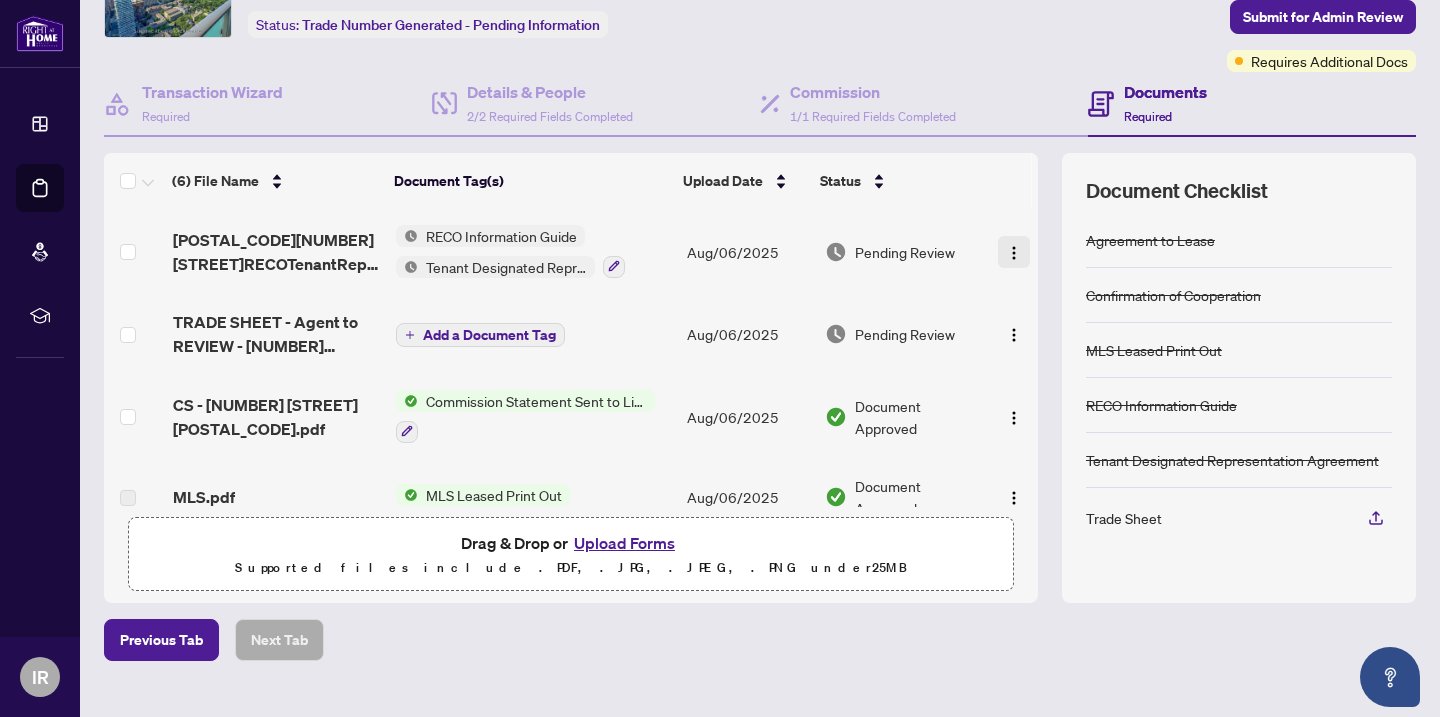click at bounding box center (1014, 253) 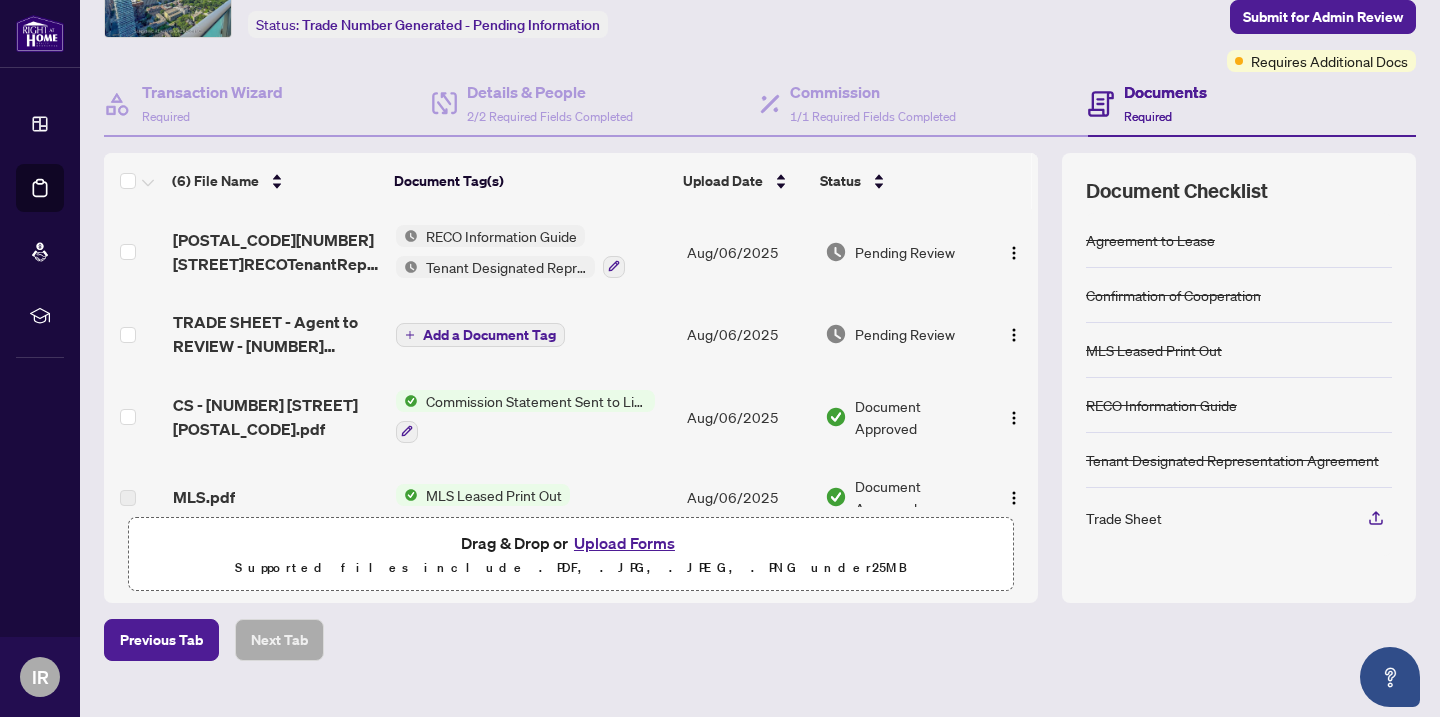 click on "Pending Review" at bounding box center (903, 251) 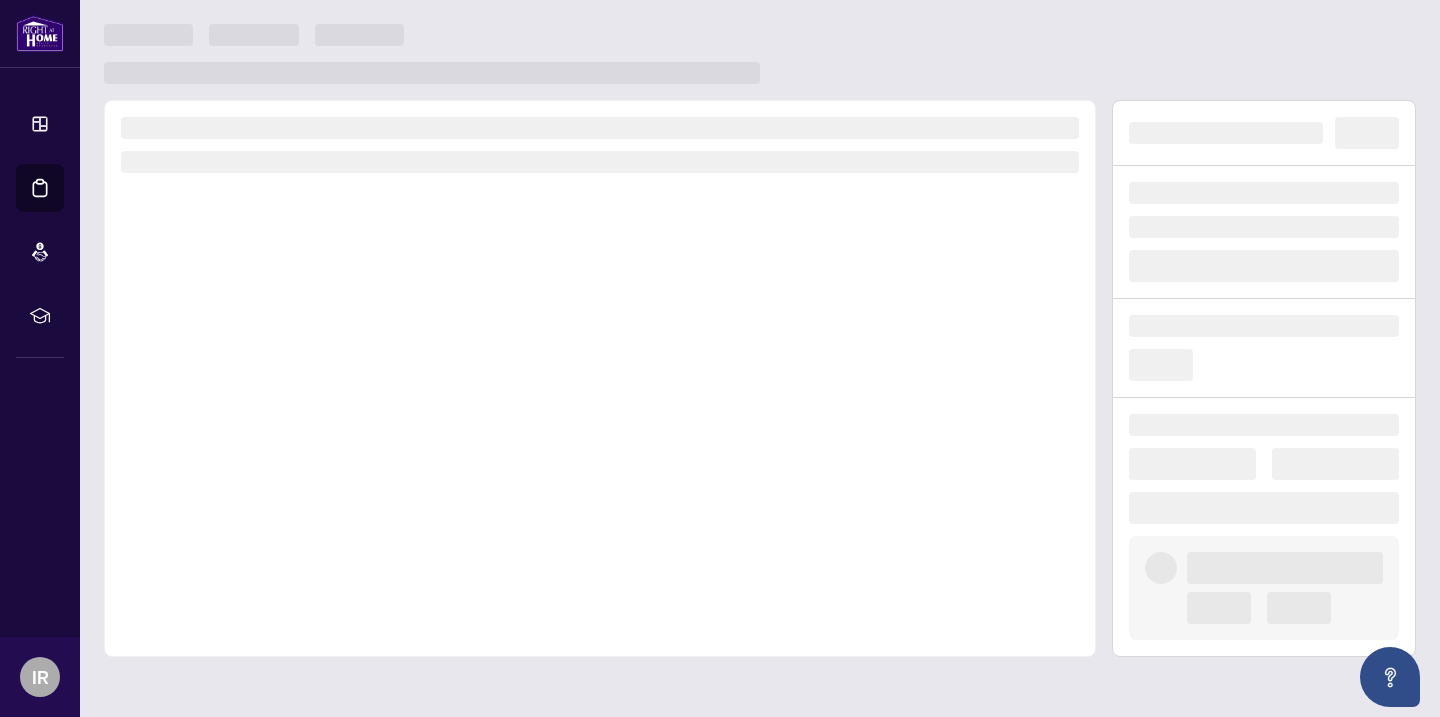 scroll, scrollTop: 0, scrollLeft: 0, axis: both 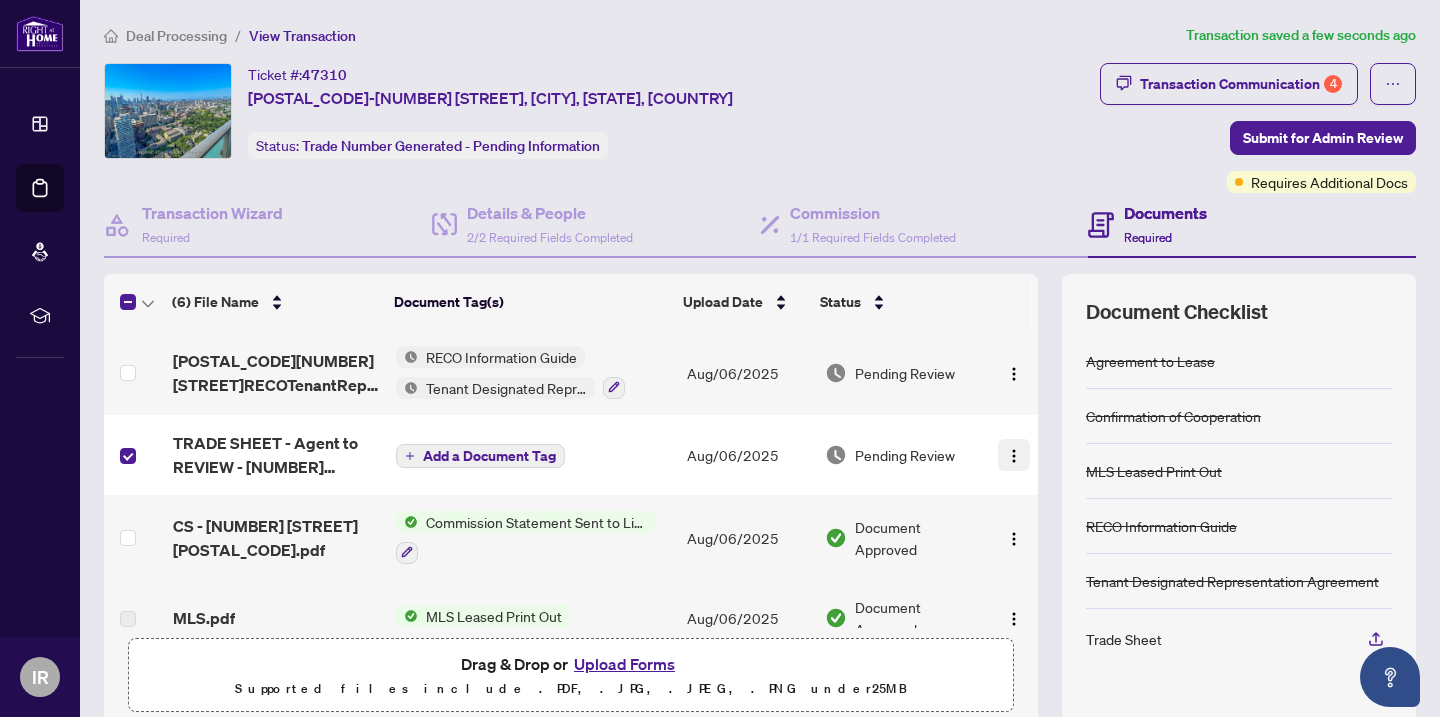 click at bounding box center (1014, 456) 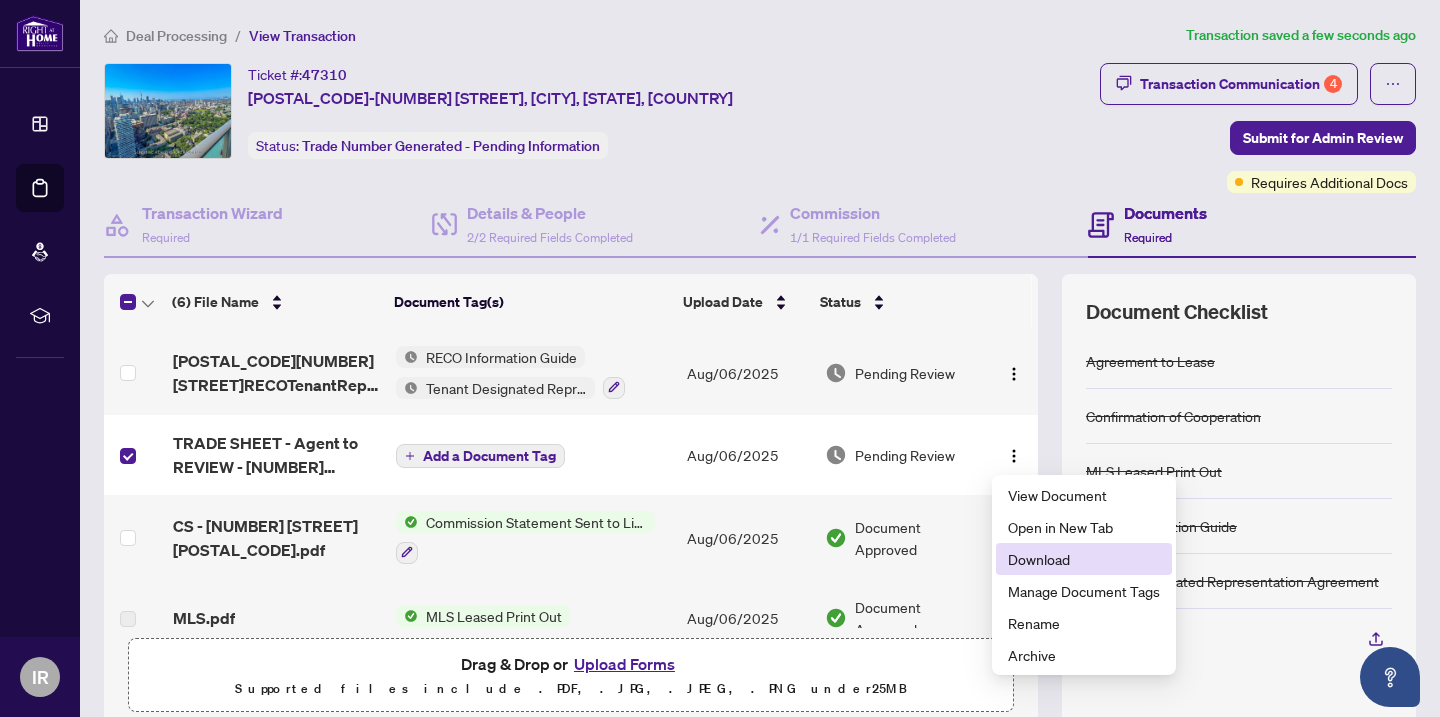 click on "Download" at bounding box center (1084, 559) 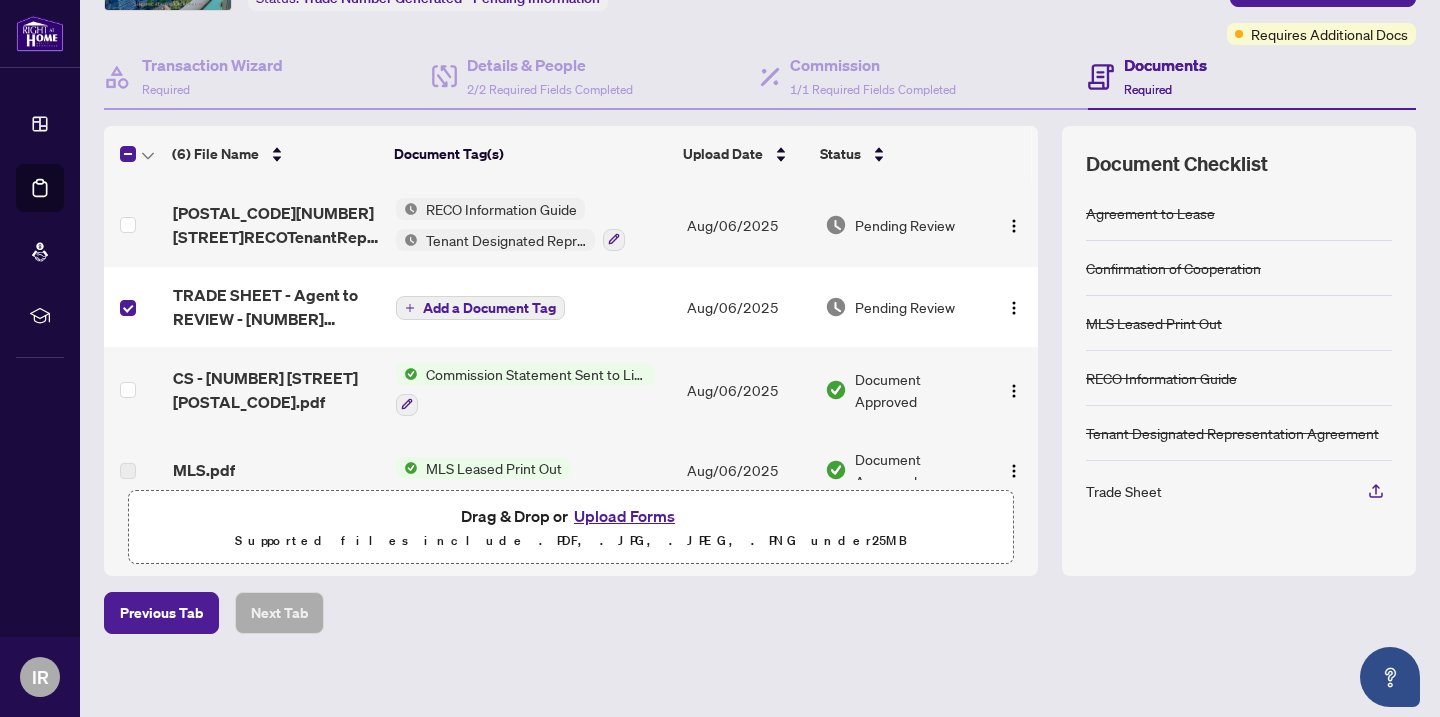 scroll, scrollTop: 159, scrollLeft: 0, axis: vertical 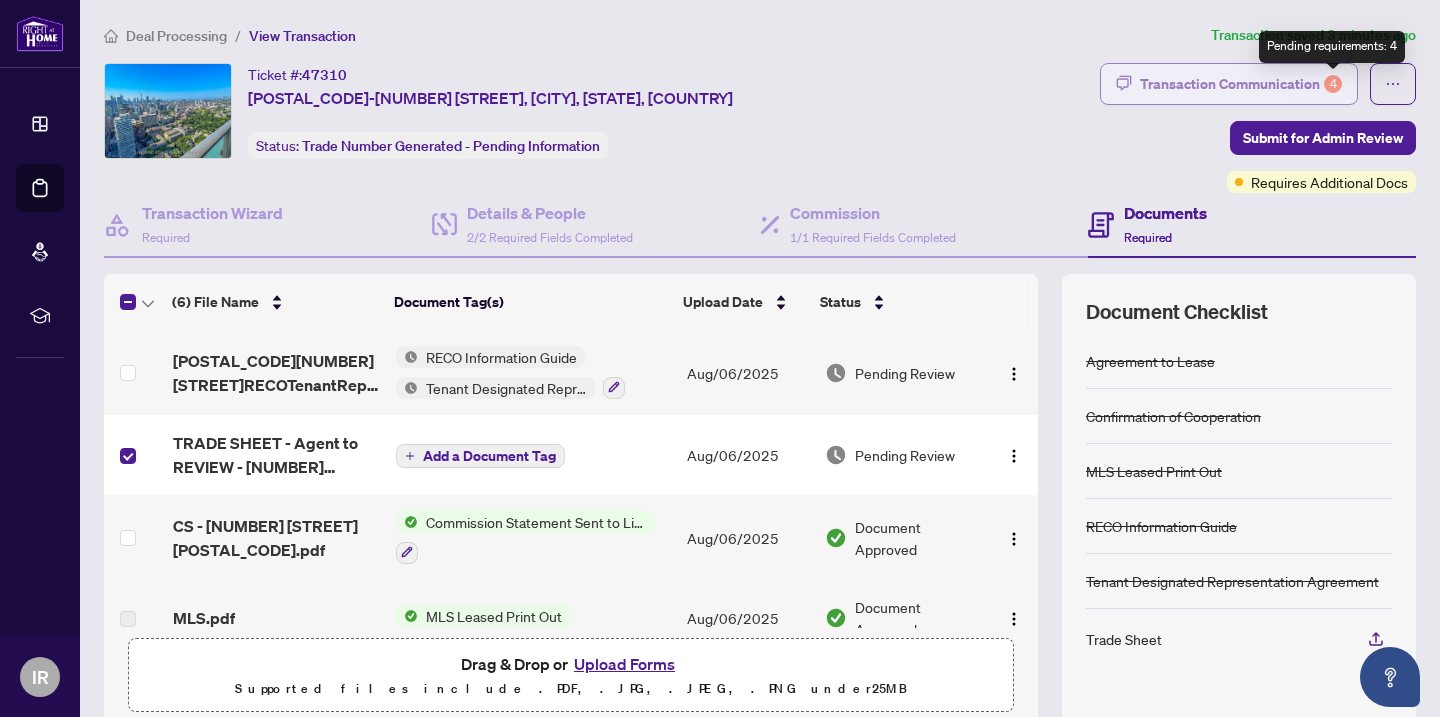 click on "4" at bounding box center [1333, 84] 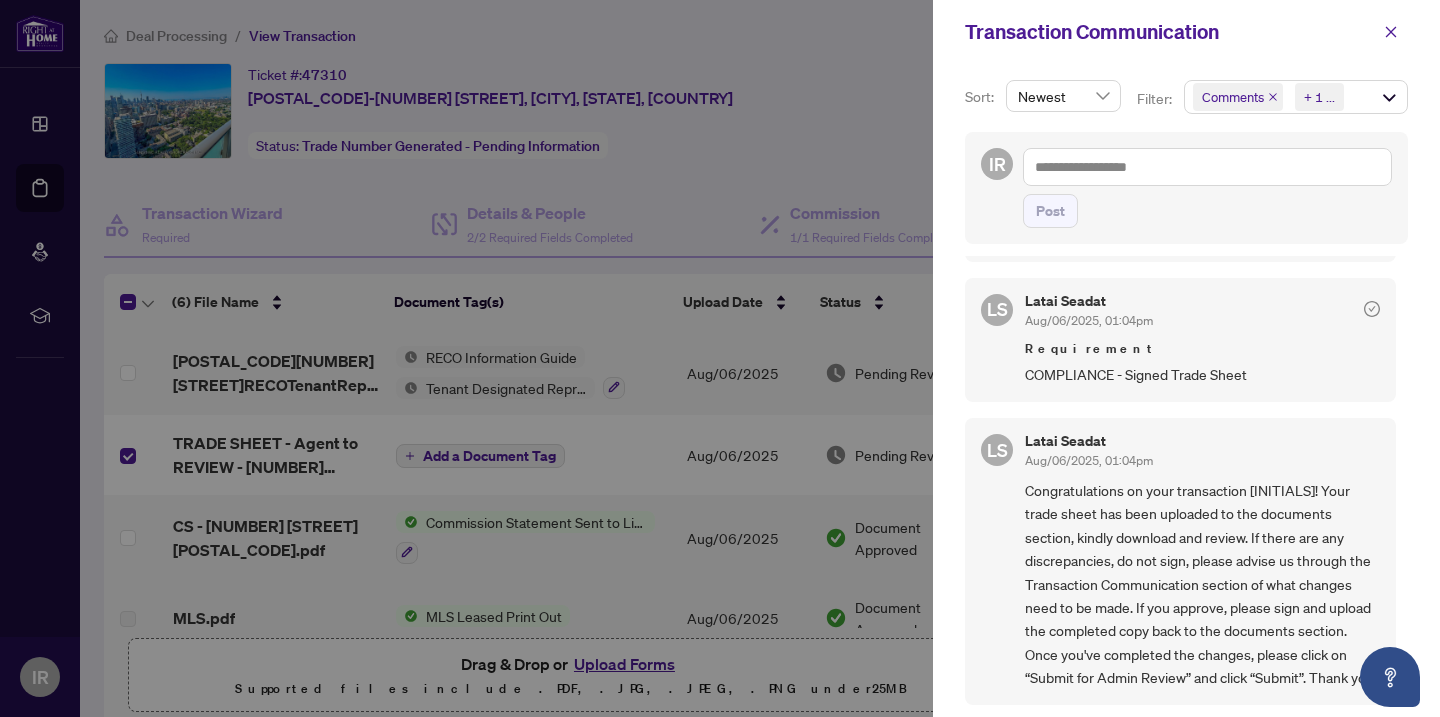 scroll, scrollTop: 576, scrollLeft: 0, axis: vertical 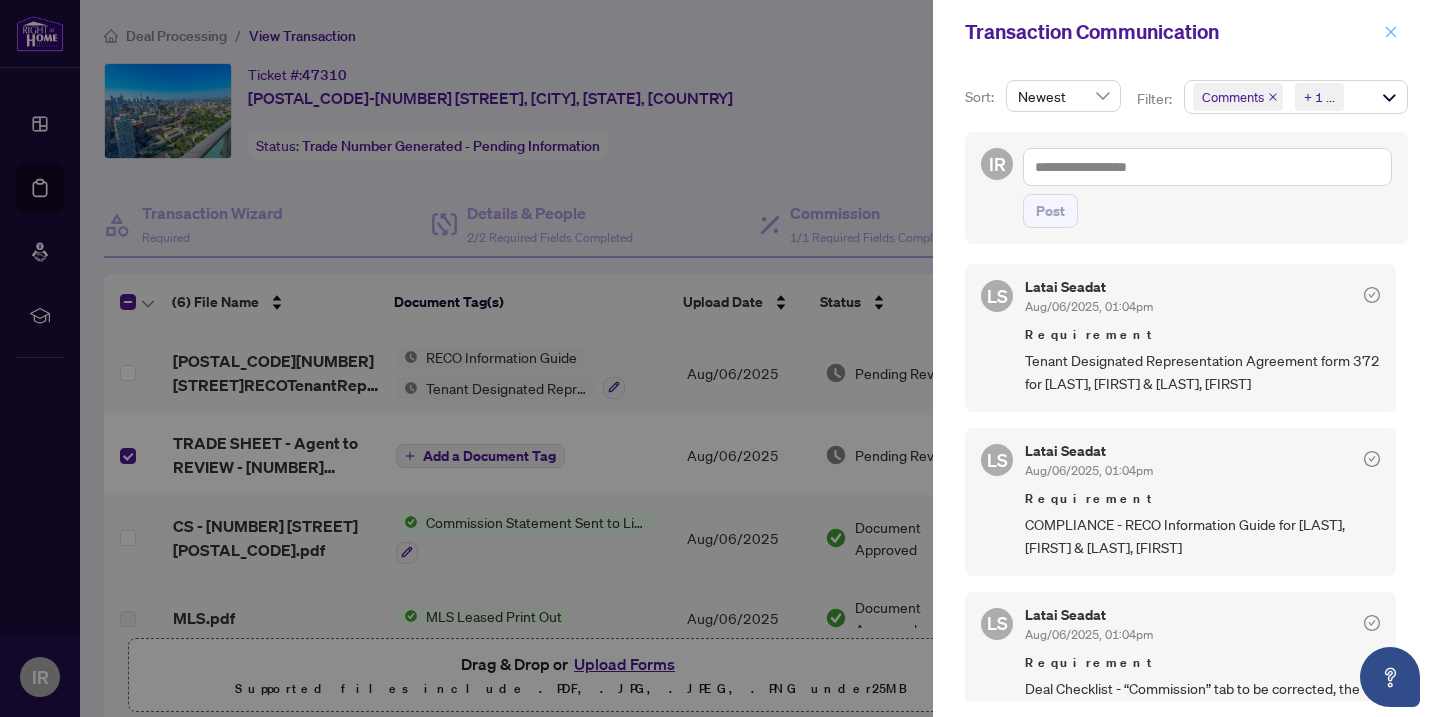 click 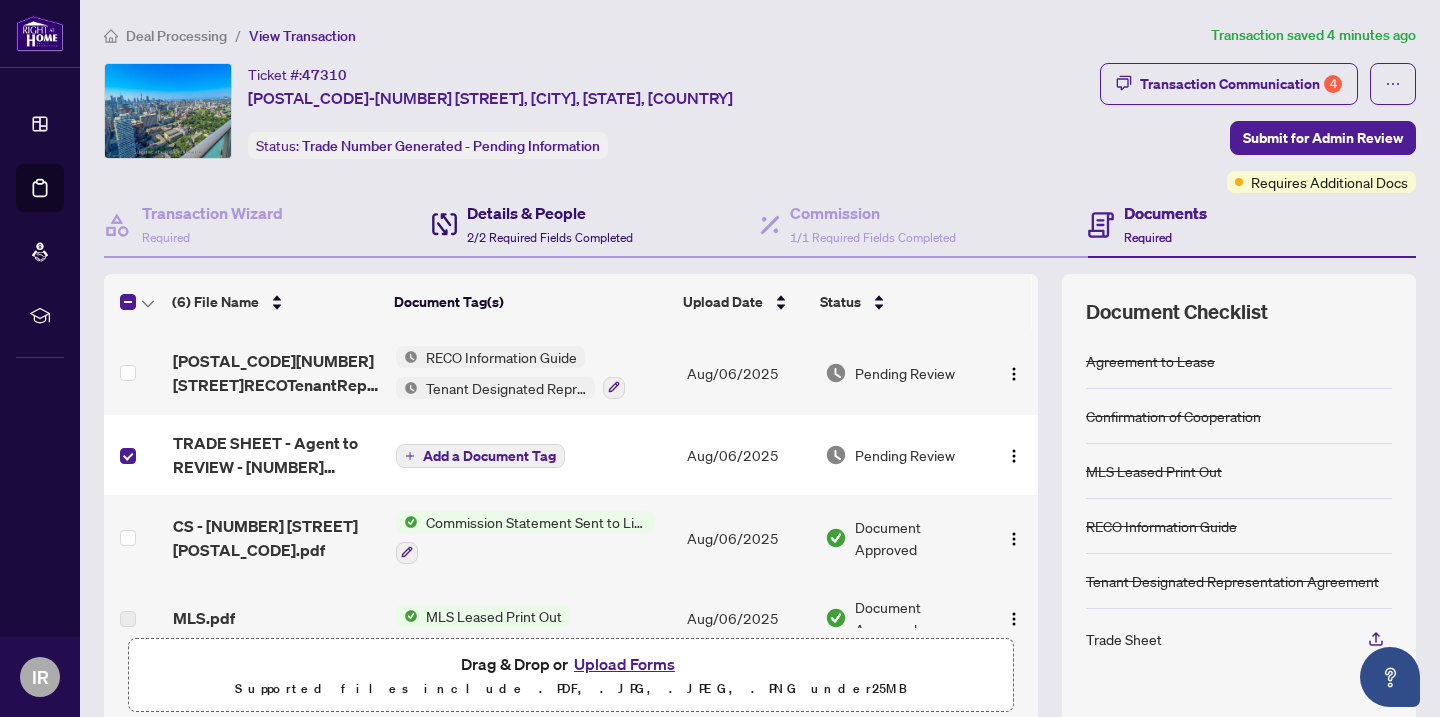 click on "Details & People" at bounding box center (550, 213) 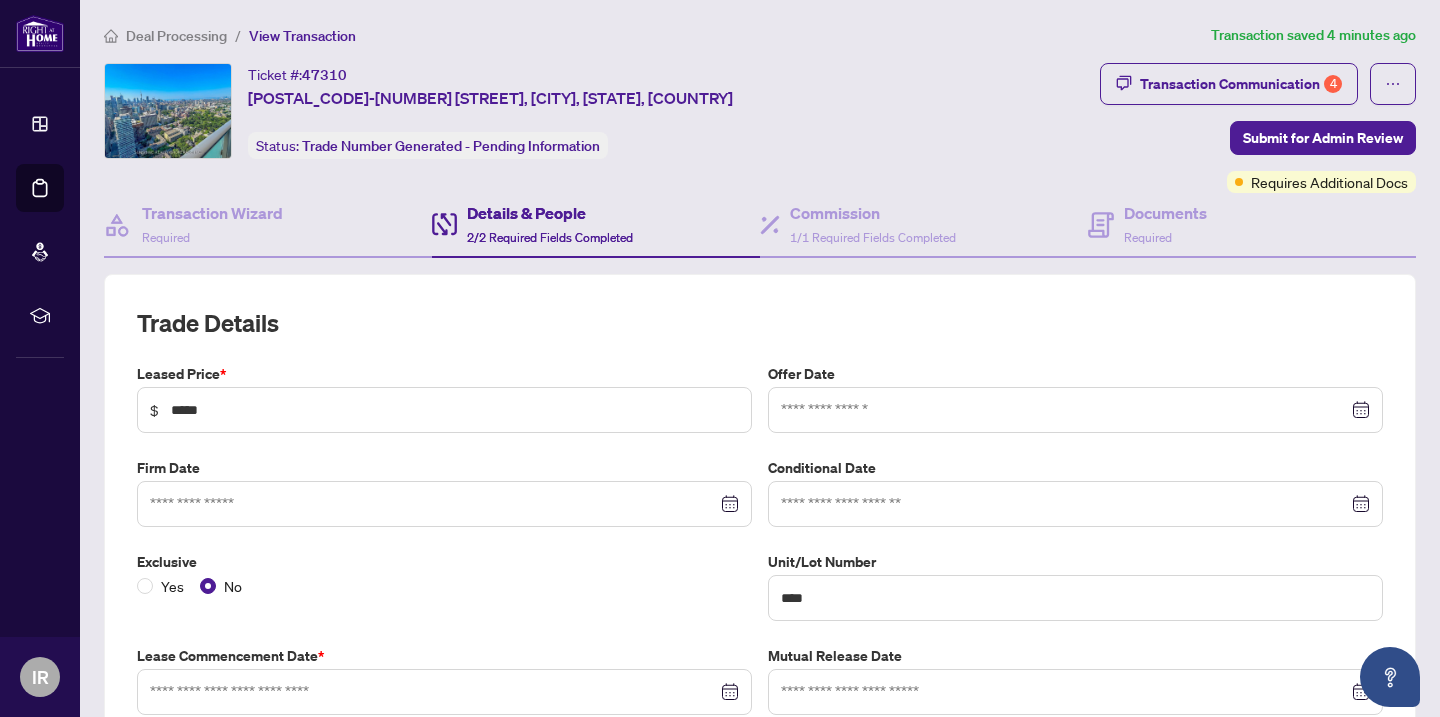 type on "**********" 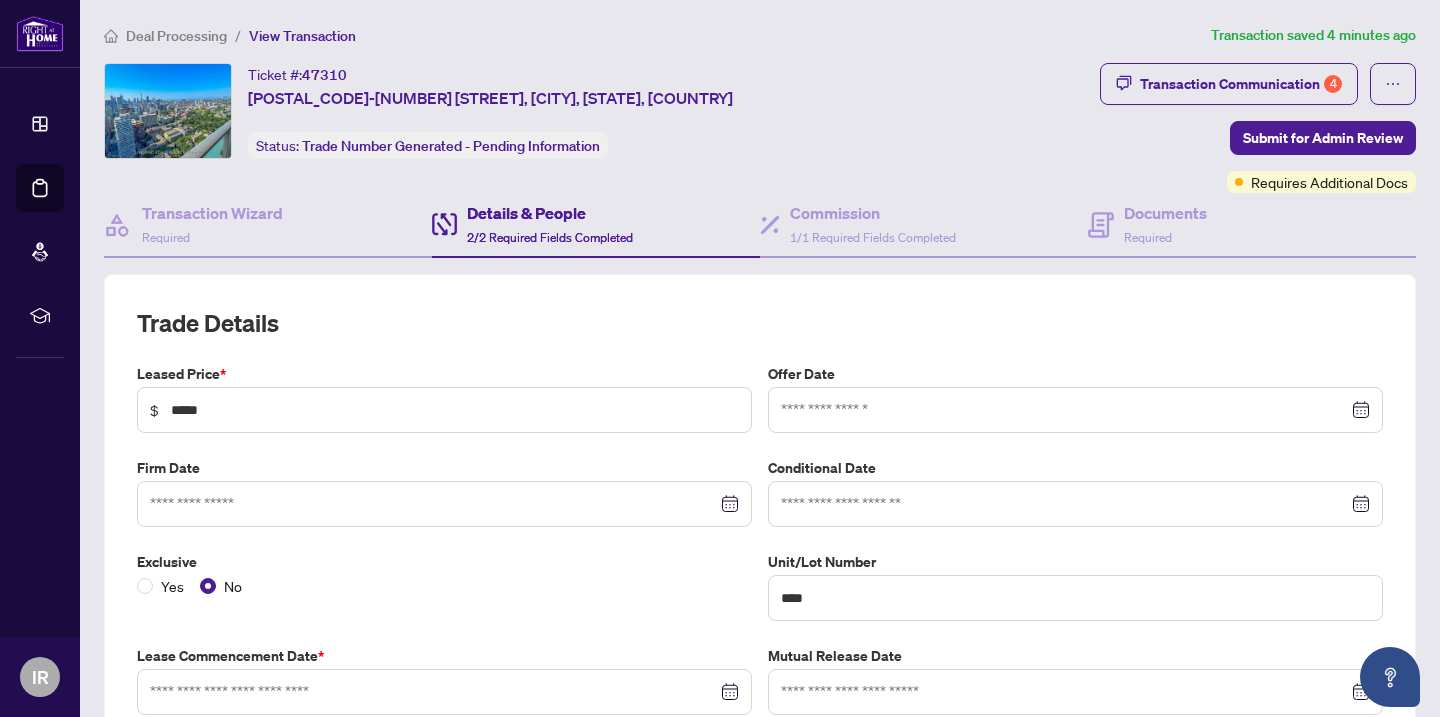type on "**********" 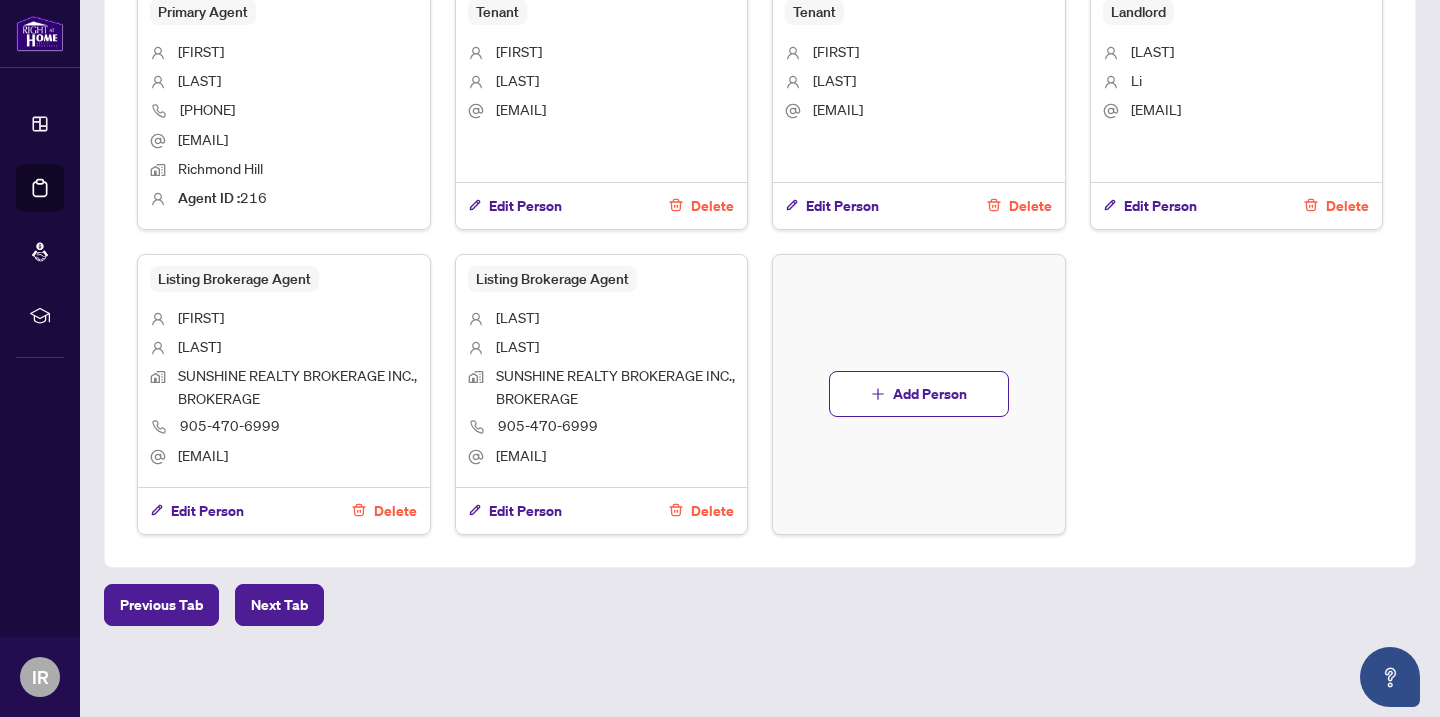 scroll, scrollTop: 1295, scrollLeft: 0, axis: vertical 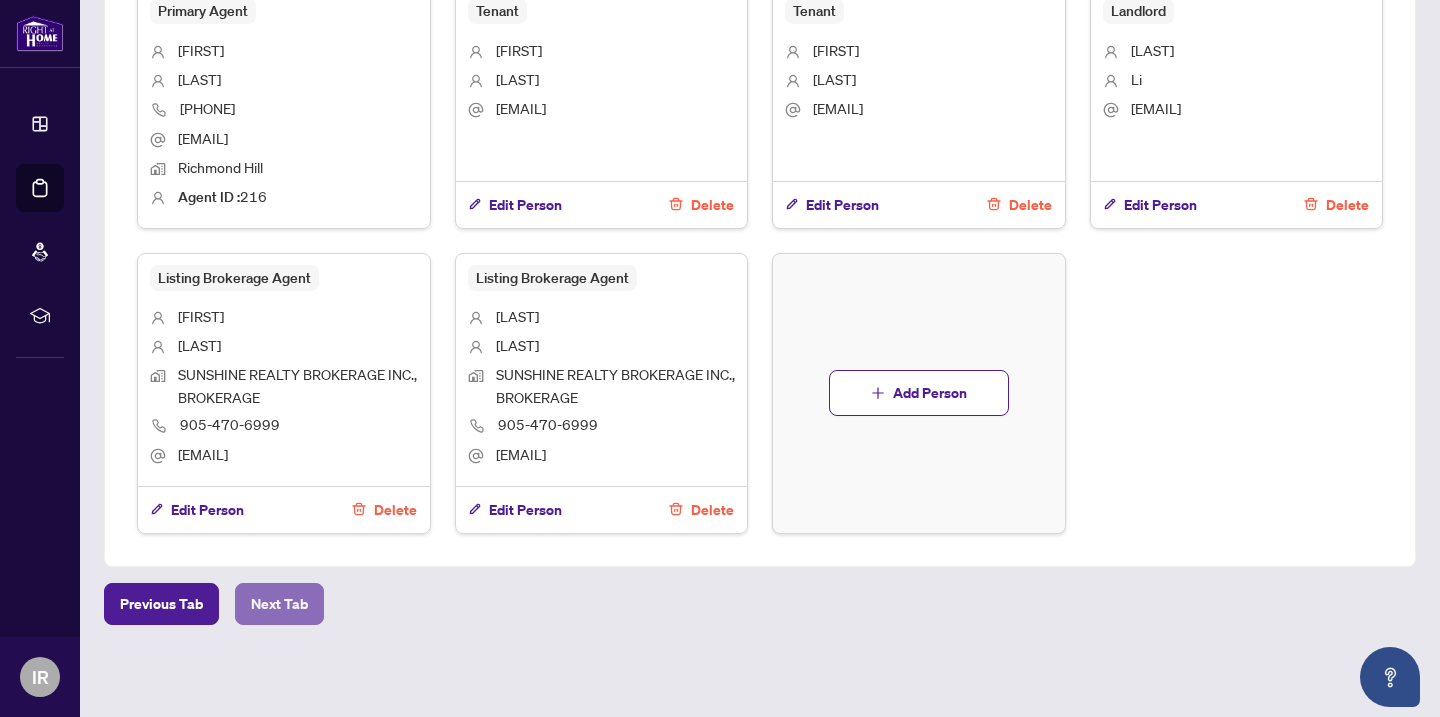 click on "Next Tab" at bounding box center (279, 604) 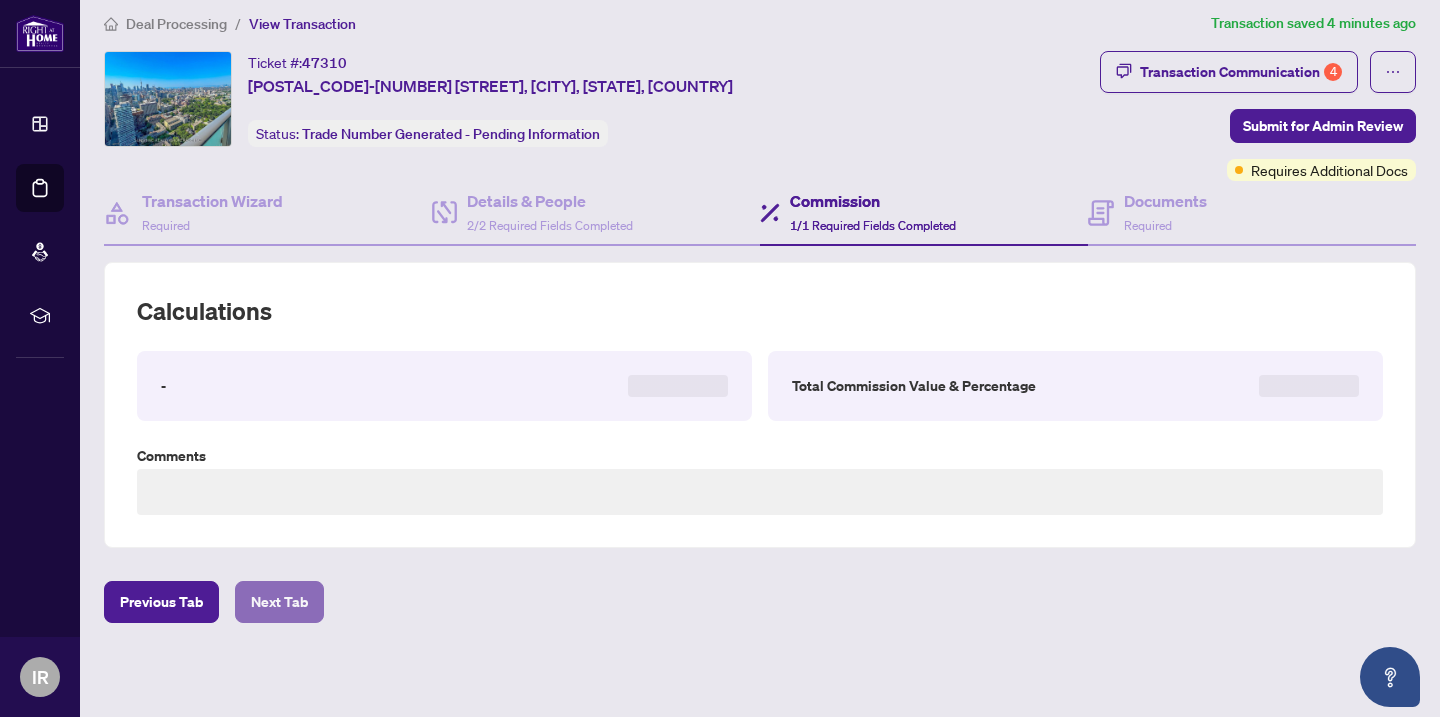 type on "**********" 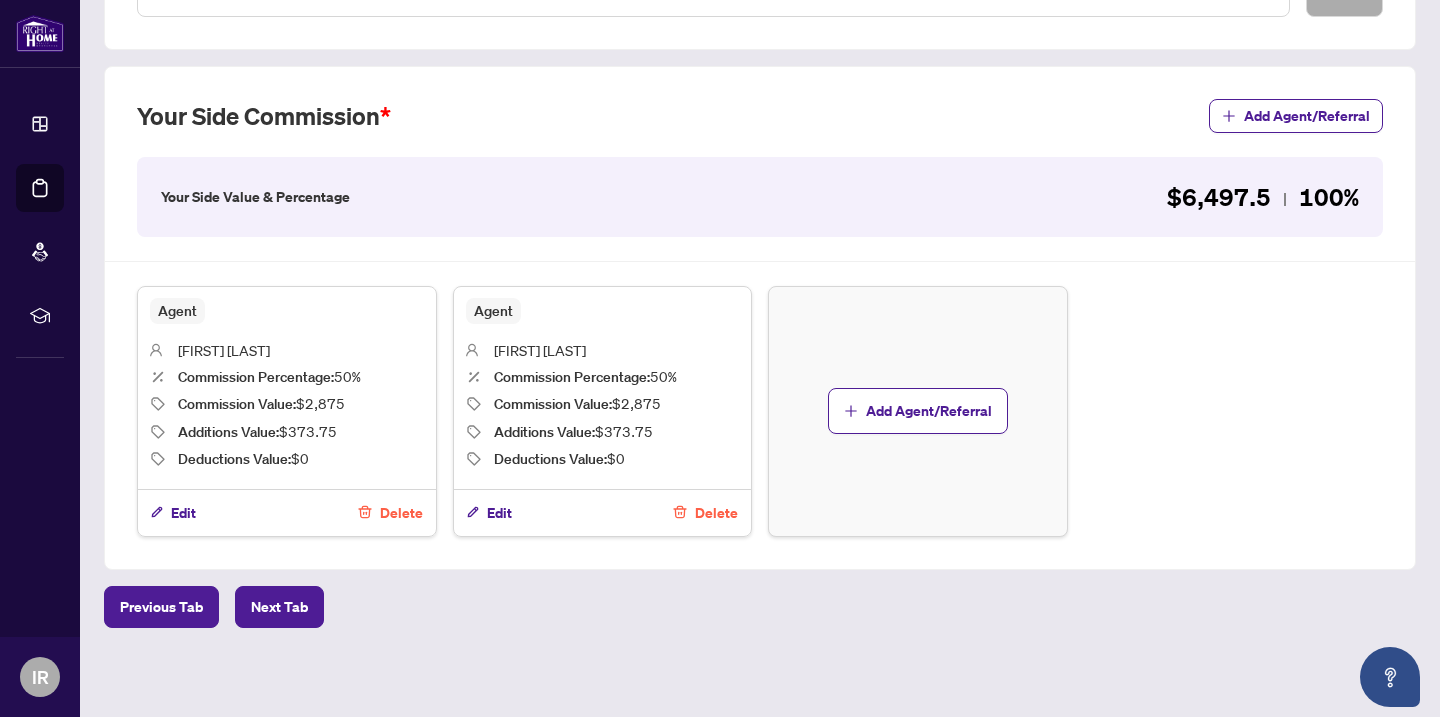 click on "Delete" at bounding box center (716, 513) 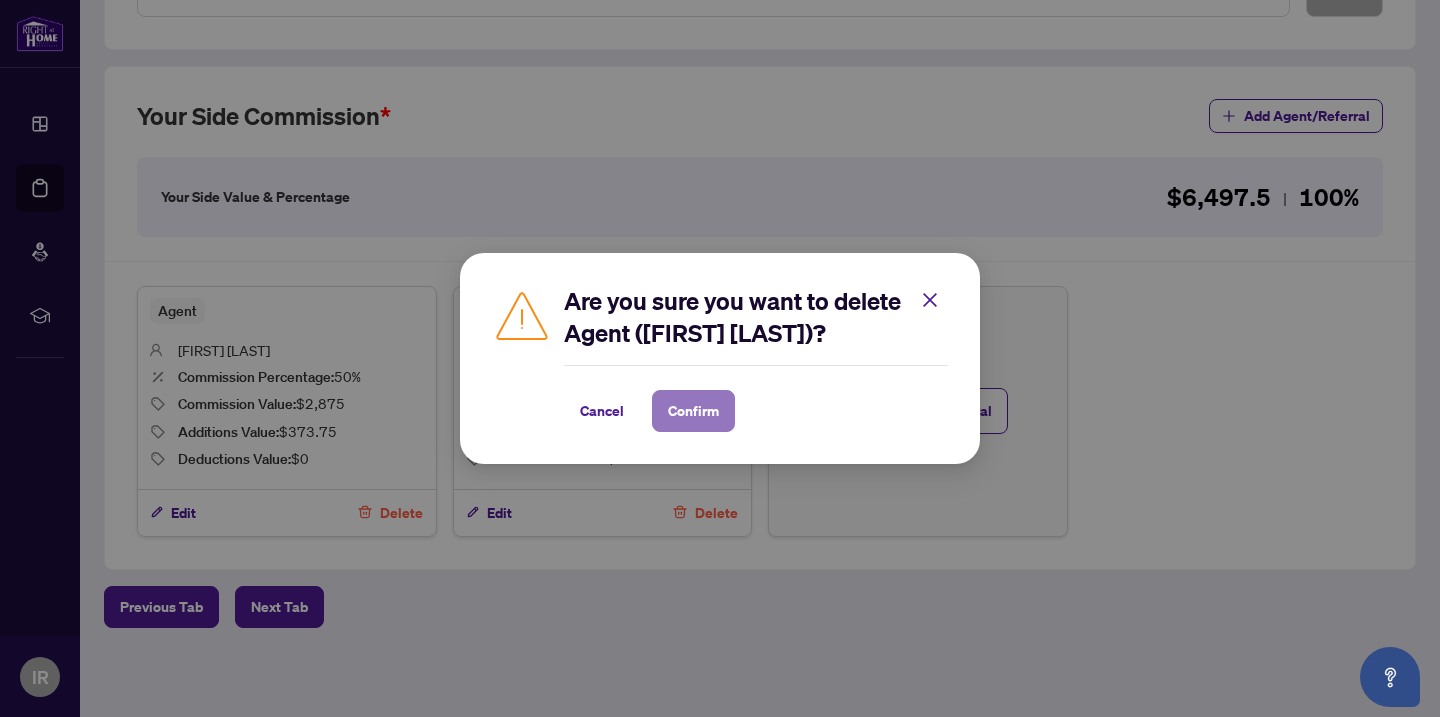 click on "Confirm" at bounding box center [693, 411] 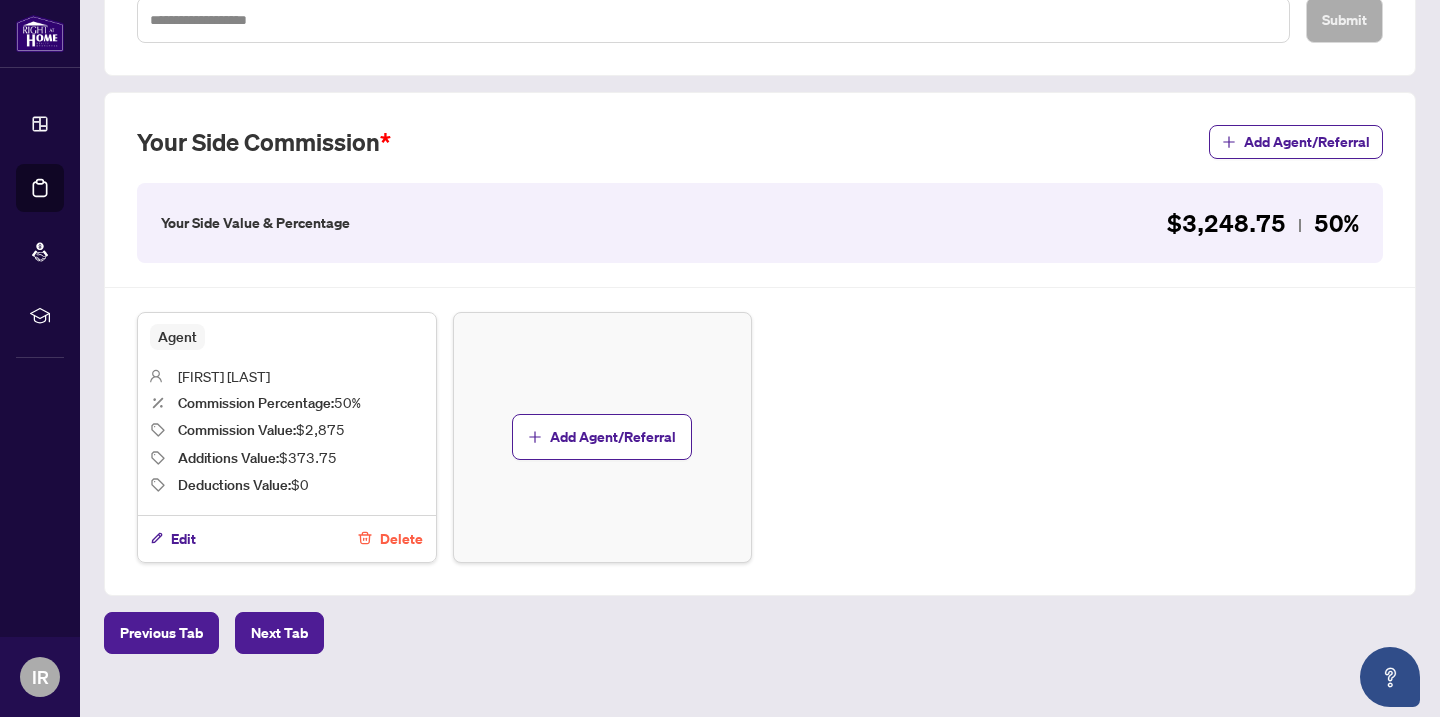 scroll, scrollTop: 520, scrollLeft: 0, axis: vertical 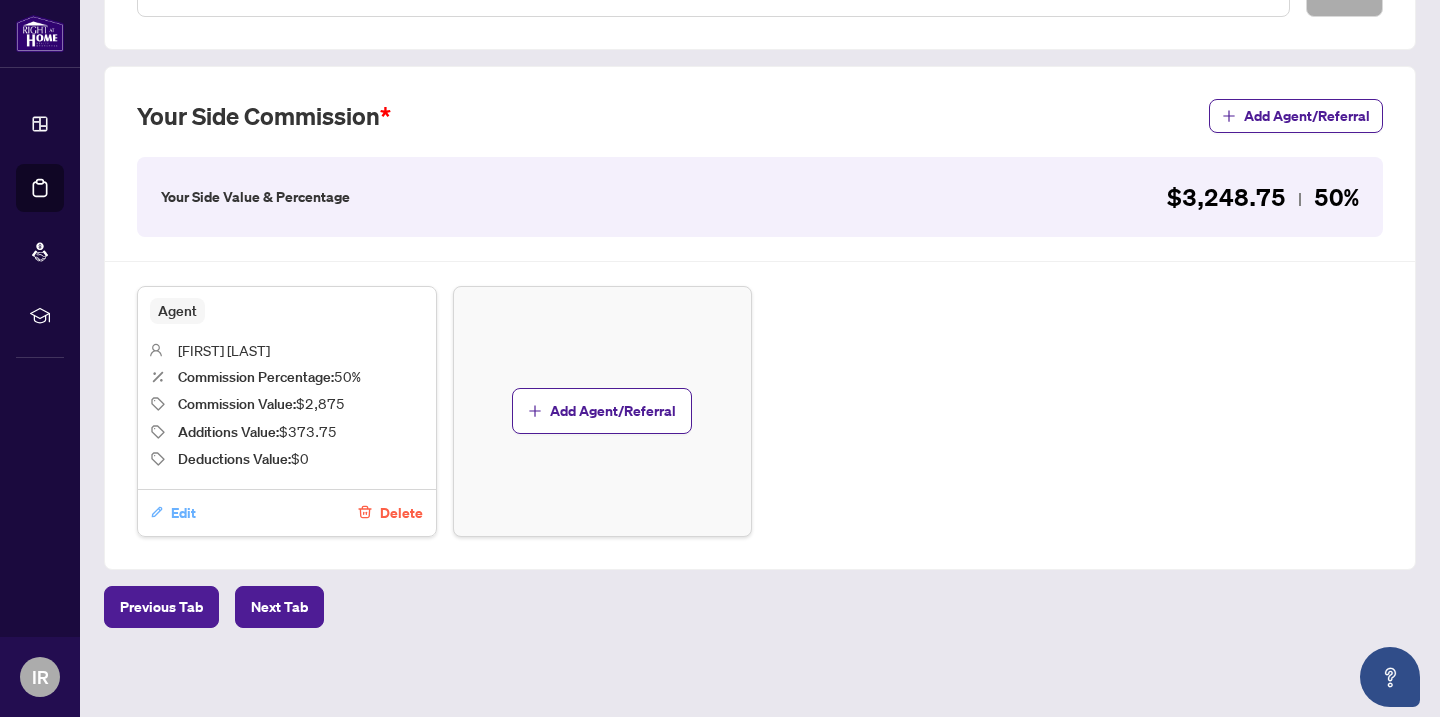click on "Edit" at bounding box center (183, 513) 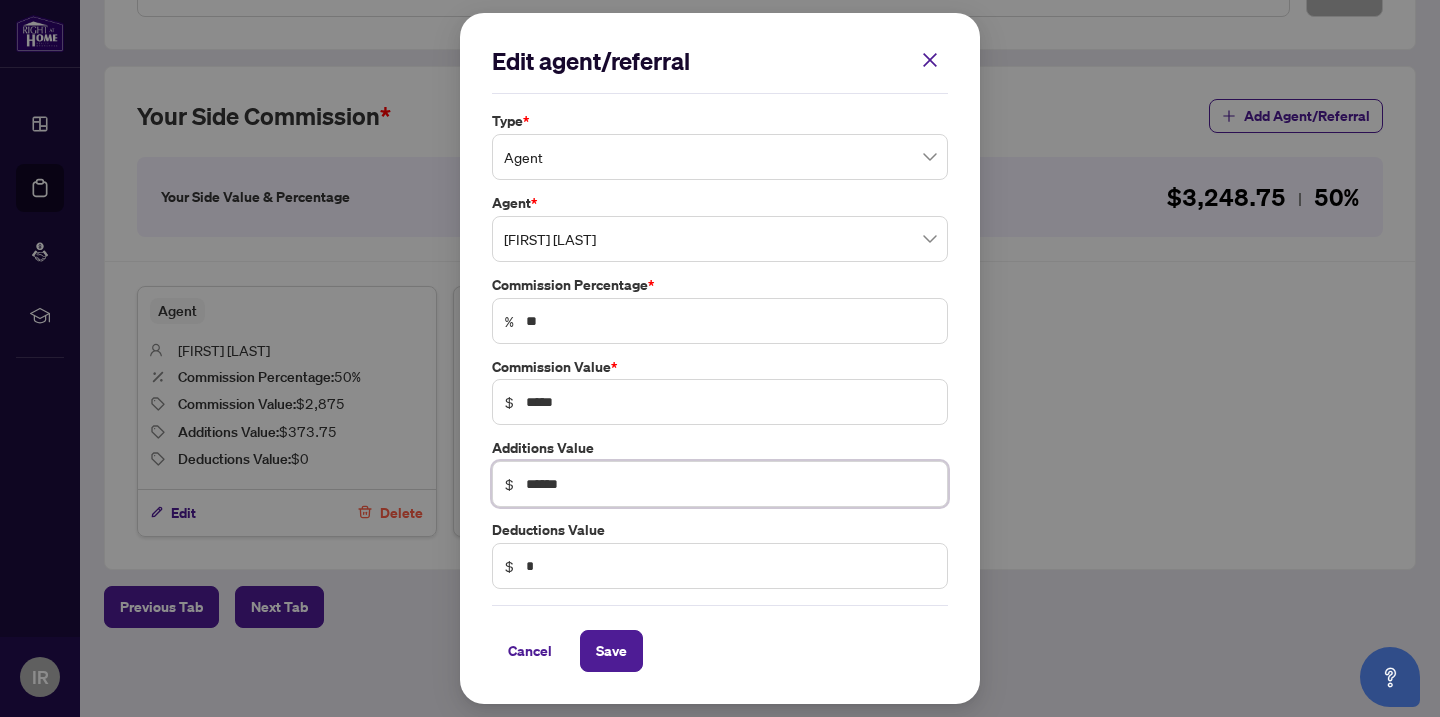 click on "******" at bounding box center [730, 484] 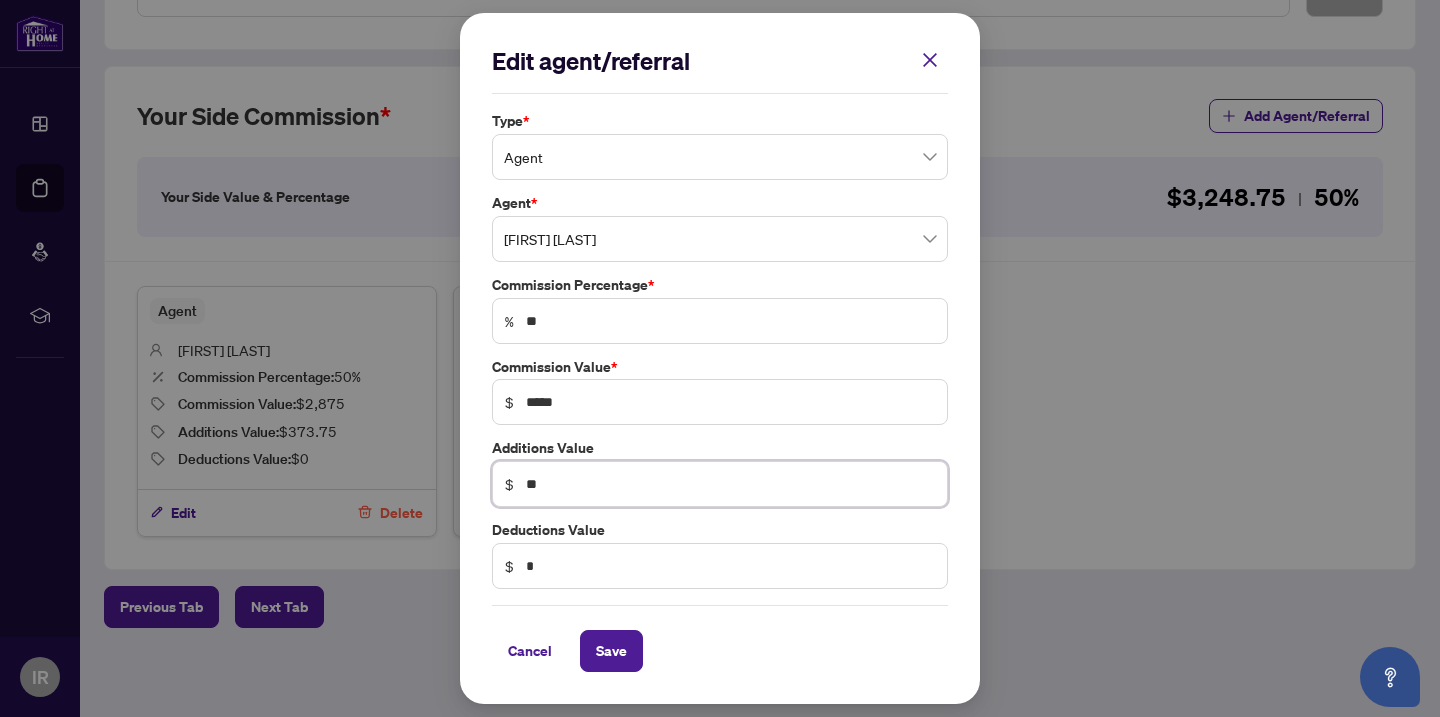 type on "*" 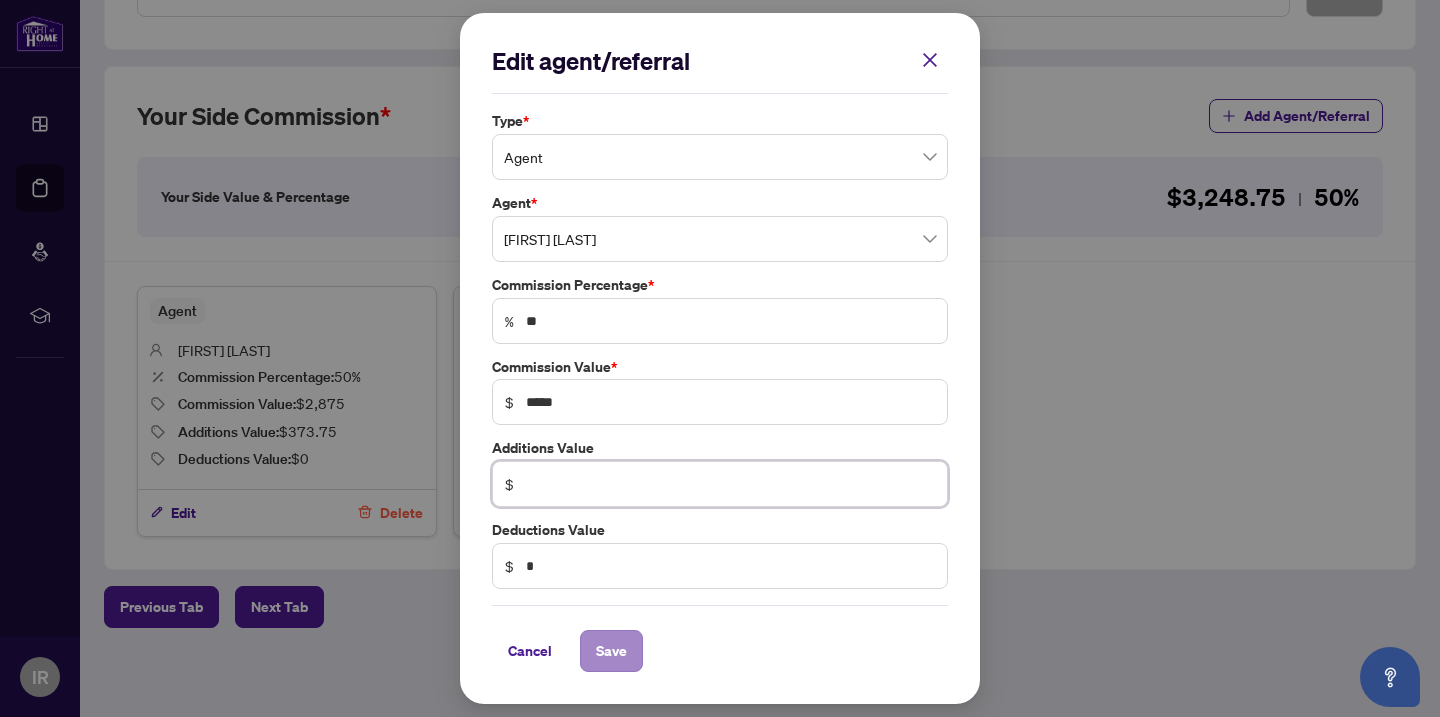 type 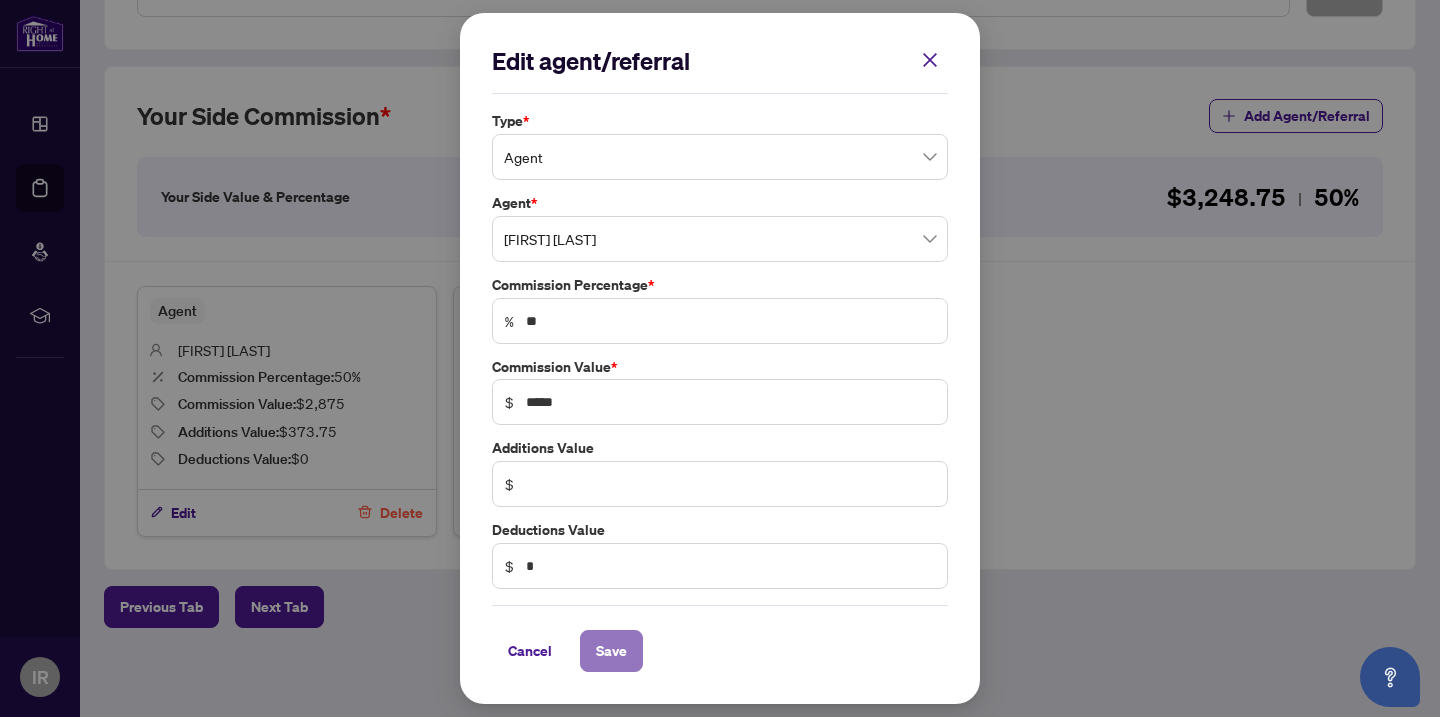 click on "Save" at bounding box center [611, 651] 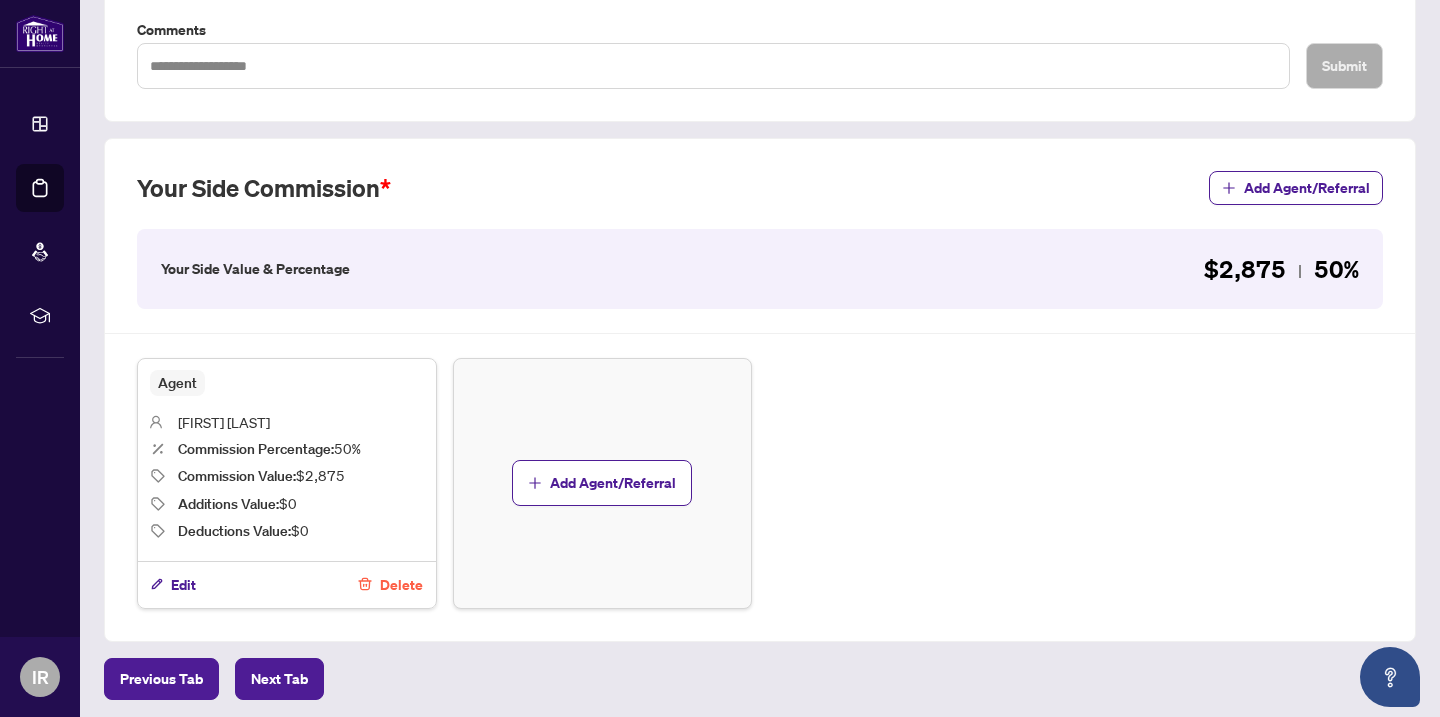scroll, scrollTop: 520, scrollLeft: 0, axis: vertical 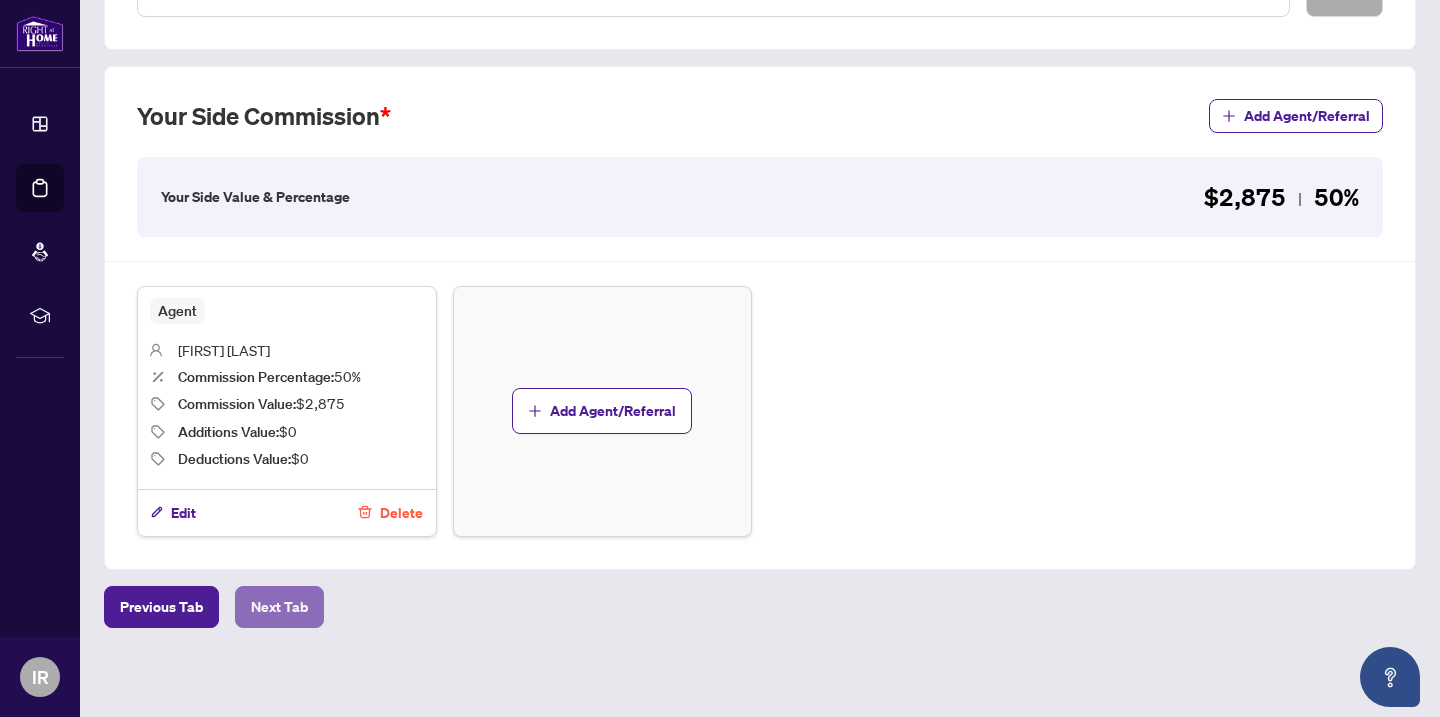 click on "Next Tab" at bounding box center [279, 607] 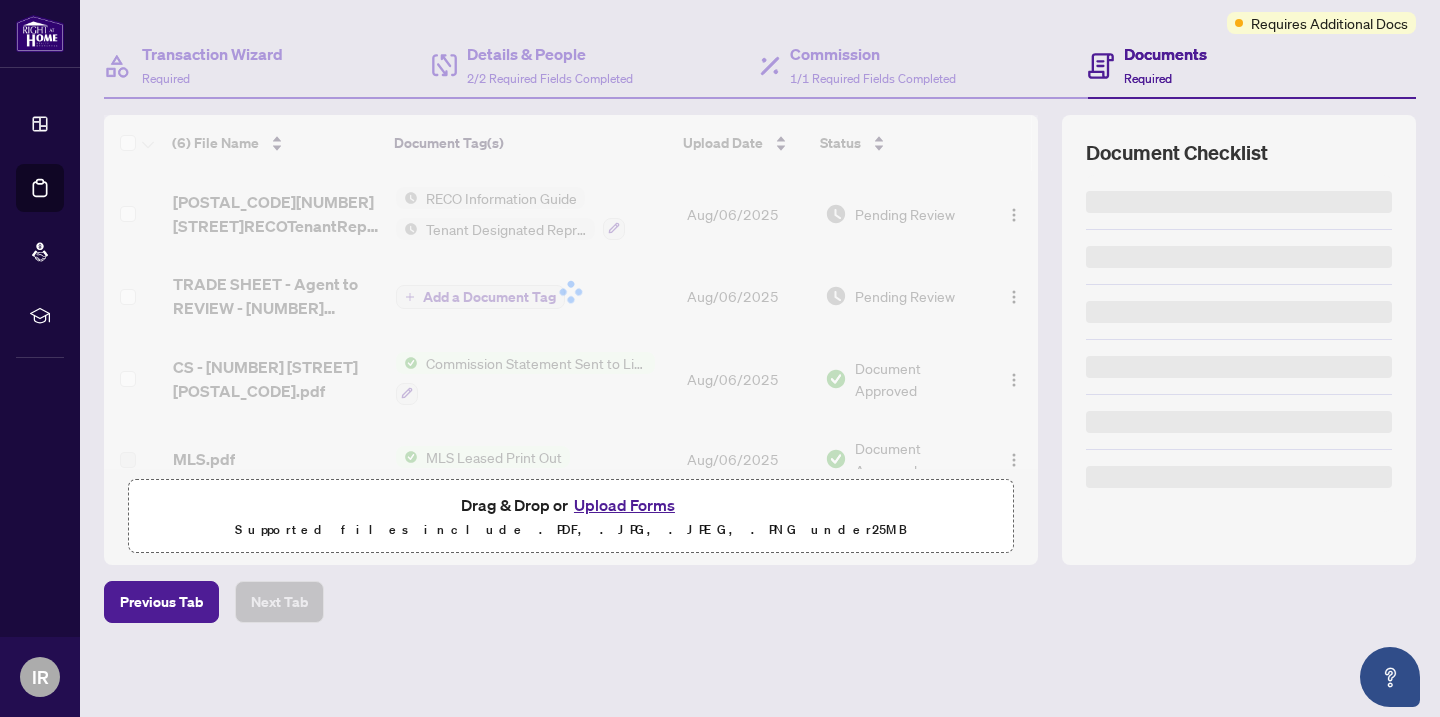 scroll, scrollTop: 0, scrollLeft: 0, axis: both 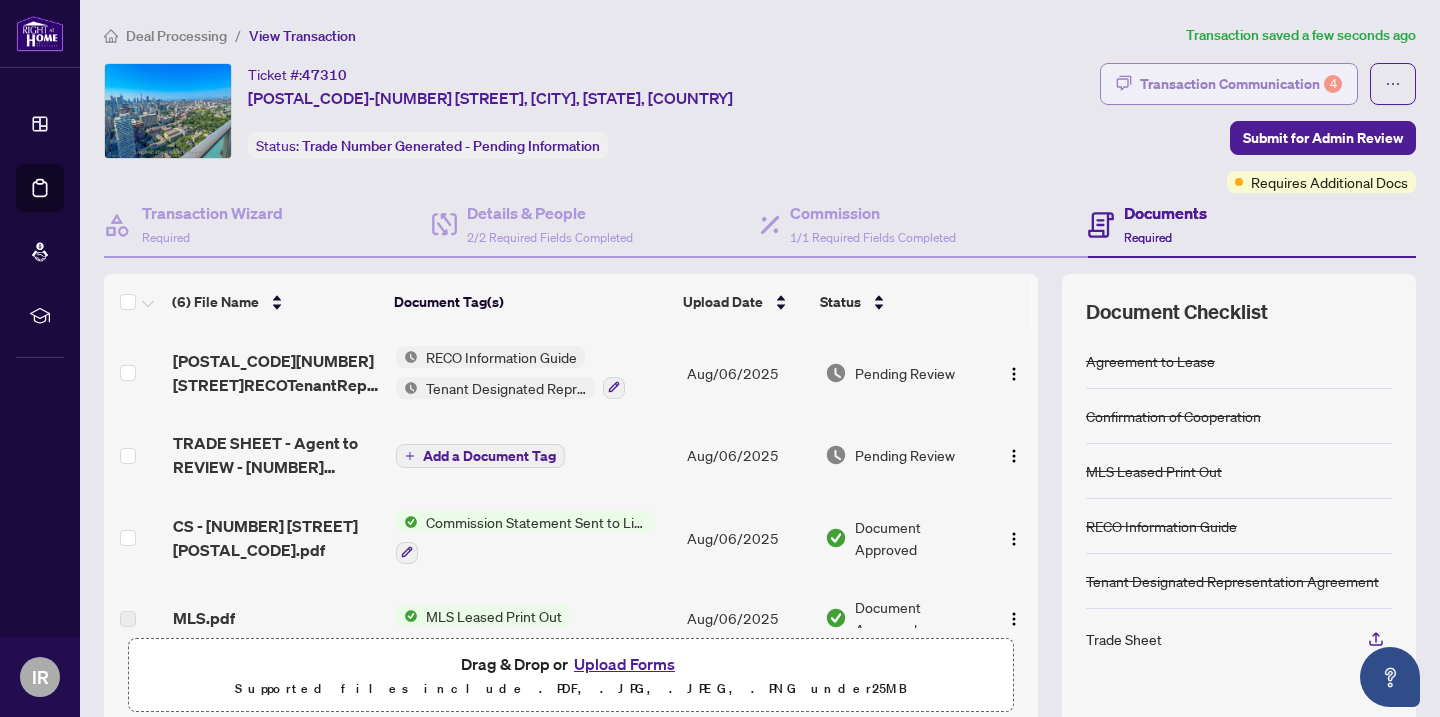 click on "Transaction Communication 4" at bounding box center (1241, 84) 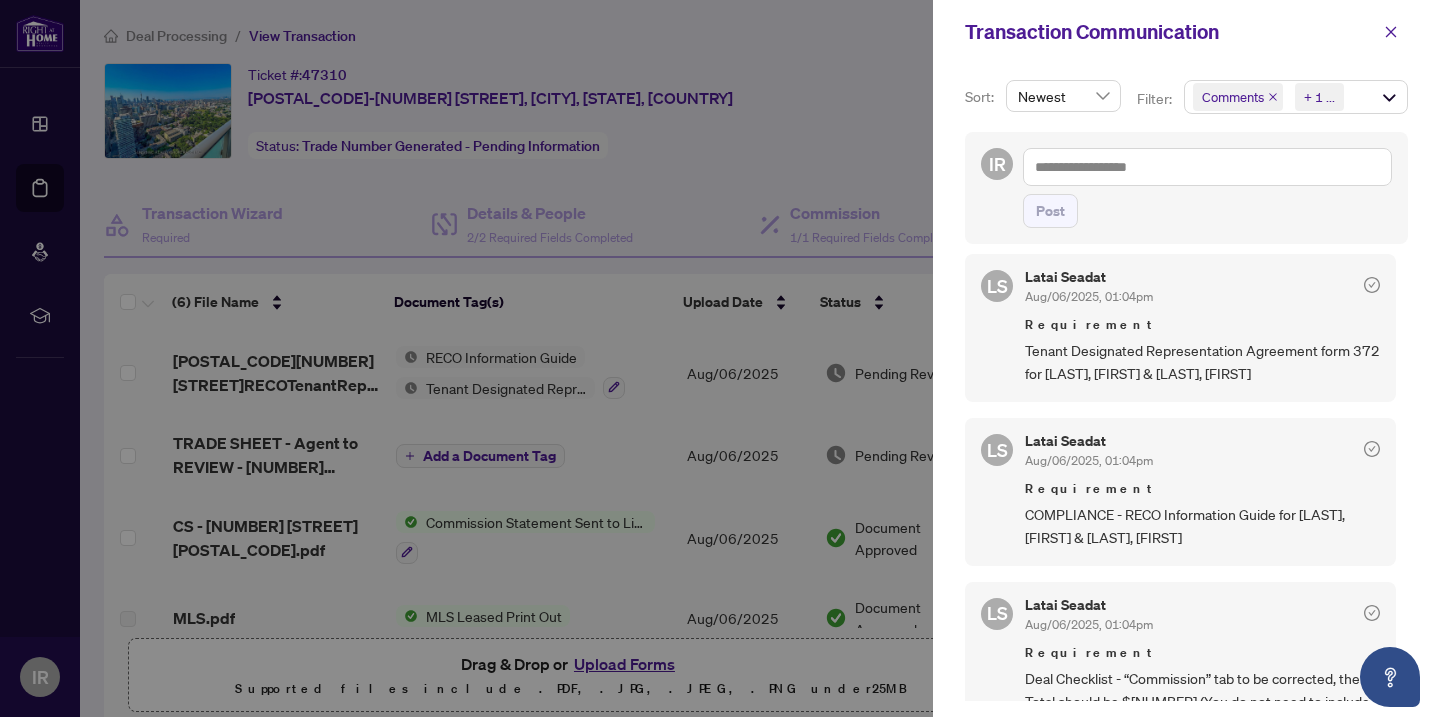 scroll, scrollTop: 5, scrollLeft: 0, axis: vertical 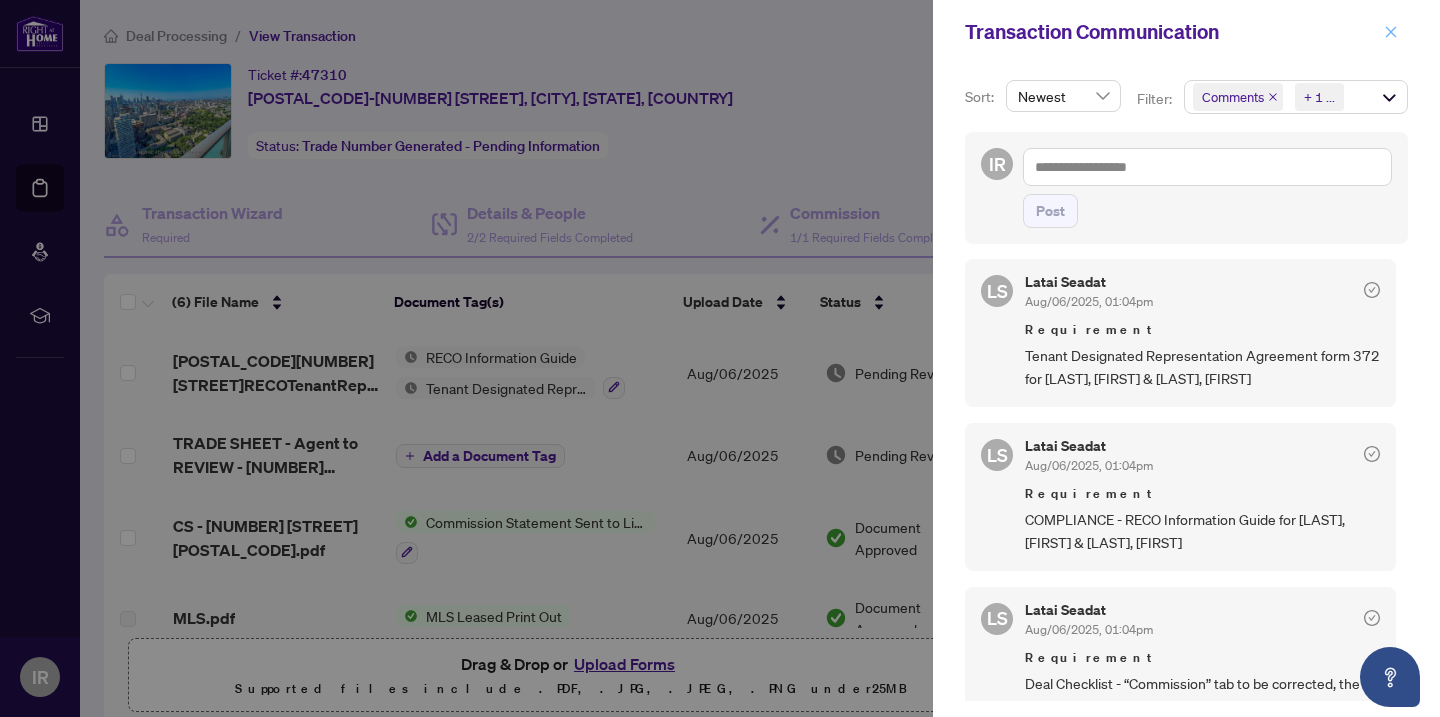 click 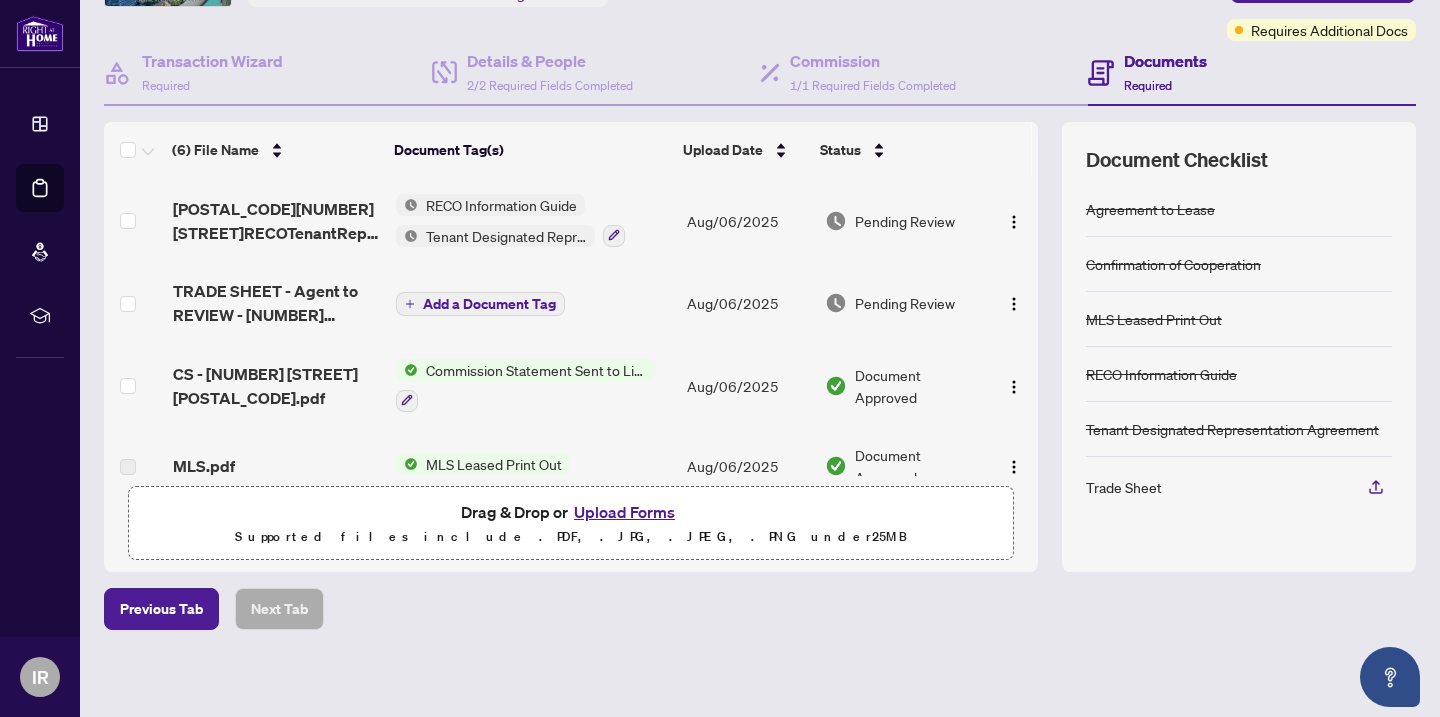 scroll, scrollTop: 159, scrollLeft: 0, axis: vertical 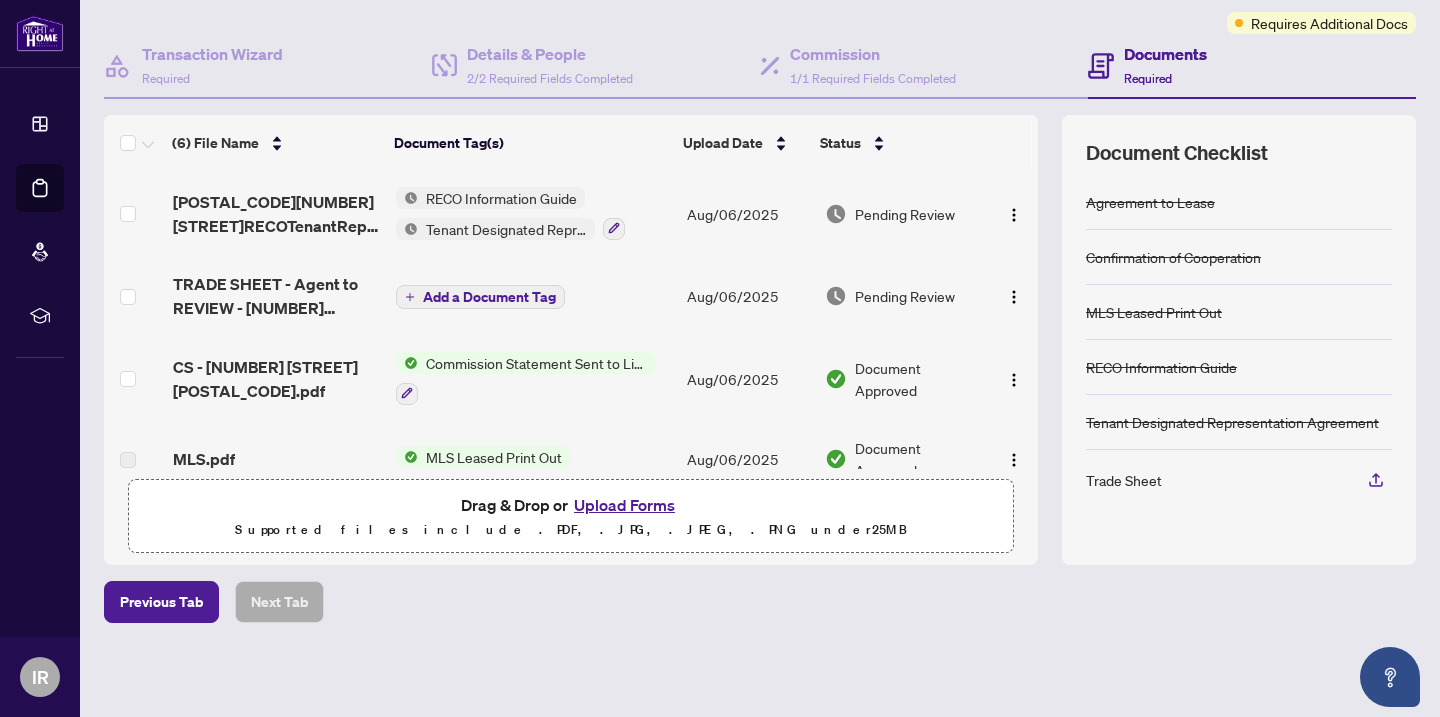 click on "Upload Forms" at bounding box center (624, 505) 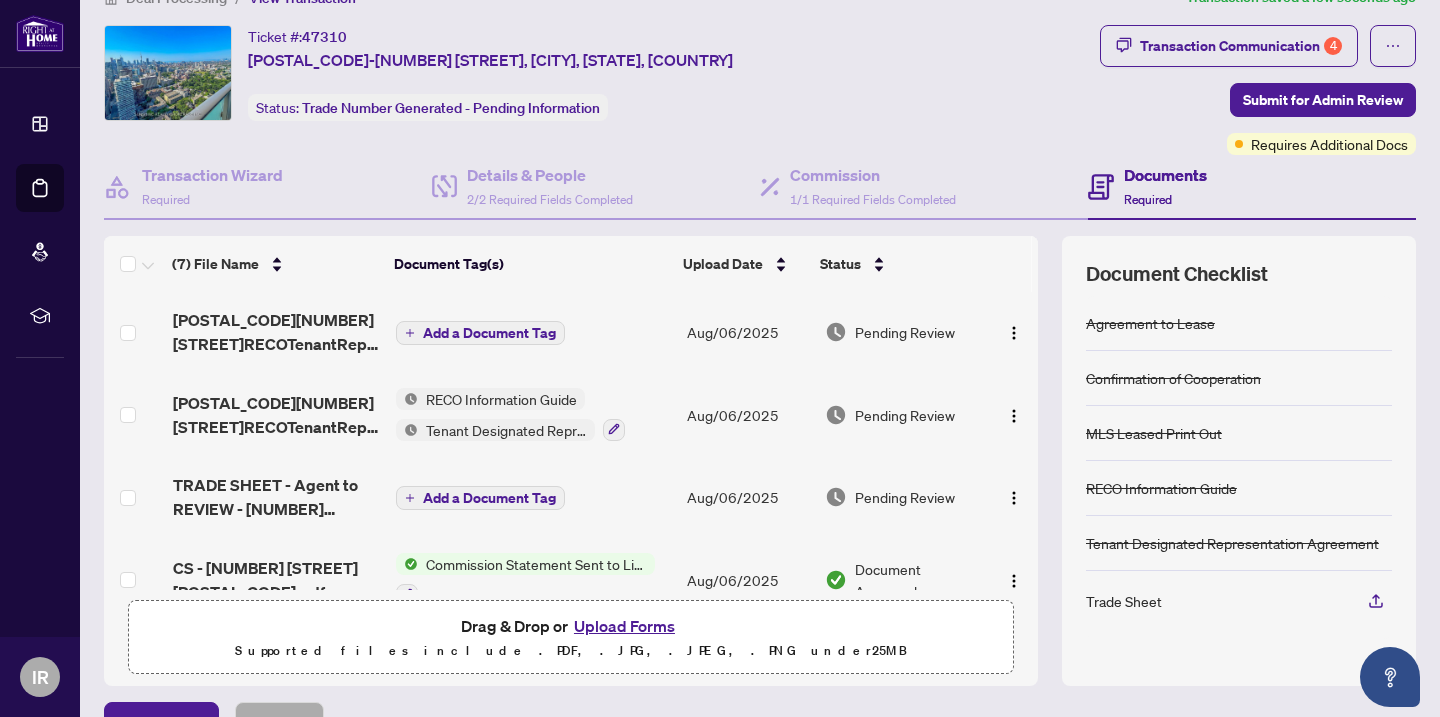 scroll, scrollTop: 37, scrollLeft: 0, axis: vertical 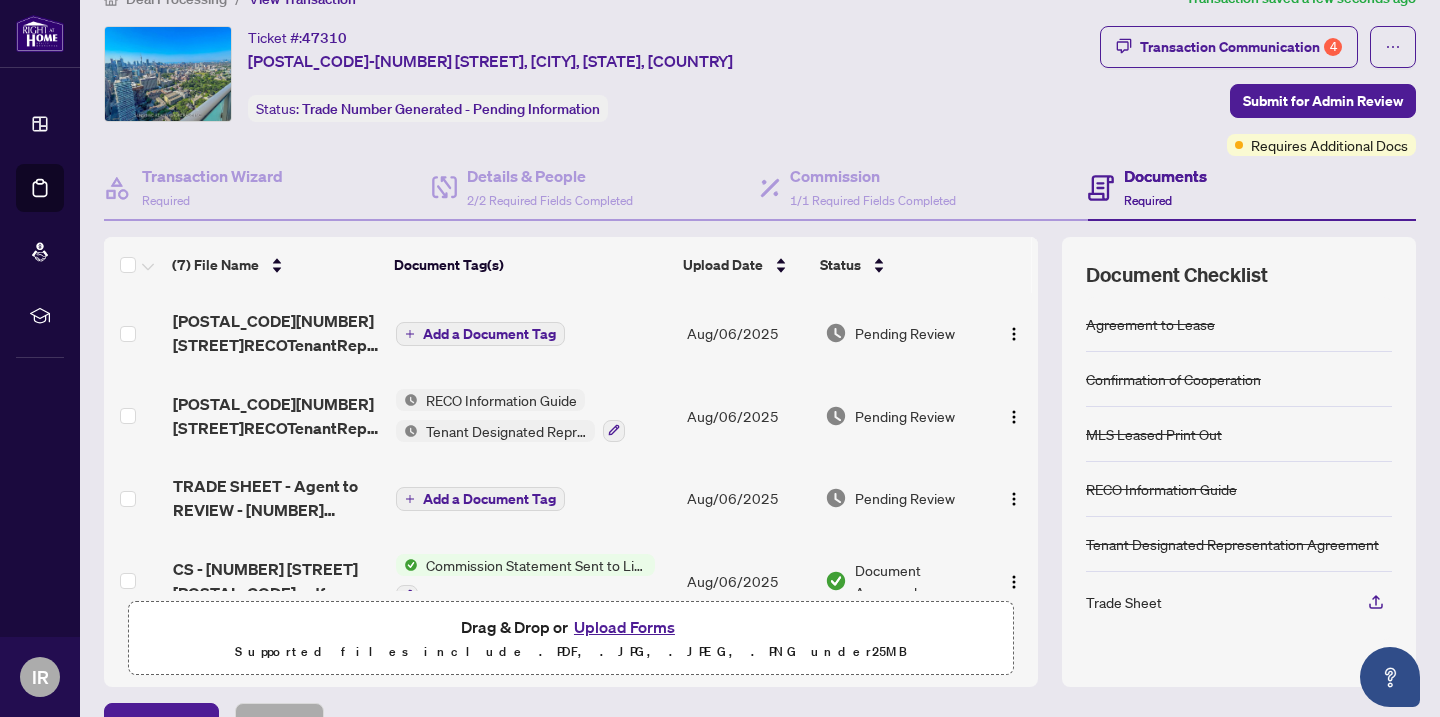 click on "Add a Document Tag" at bounding box center [489, 334] 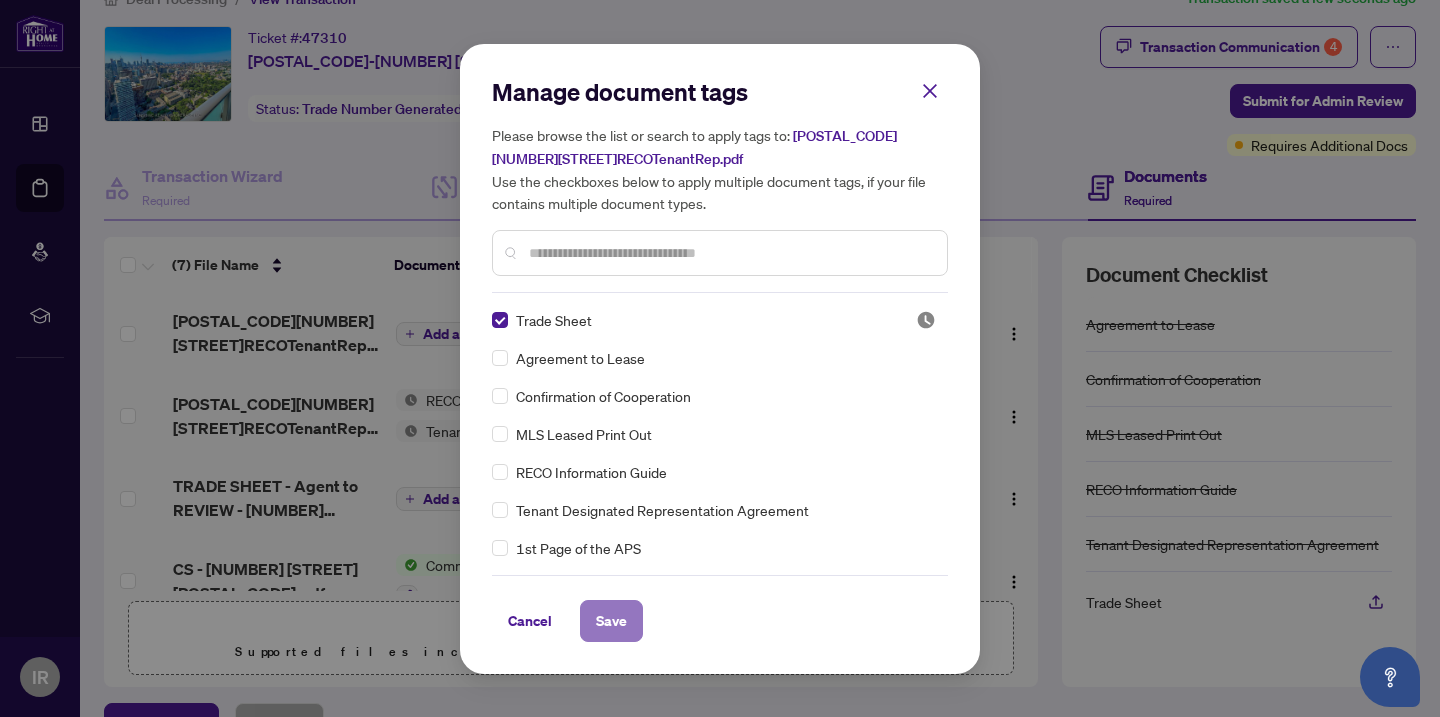 click on "Save" at bounding box center (611, 621) 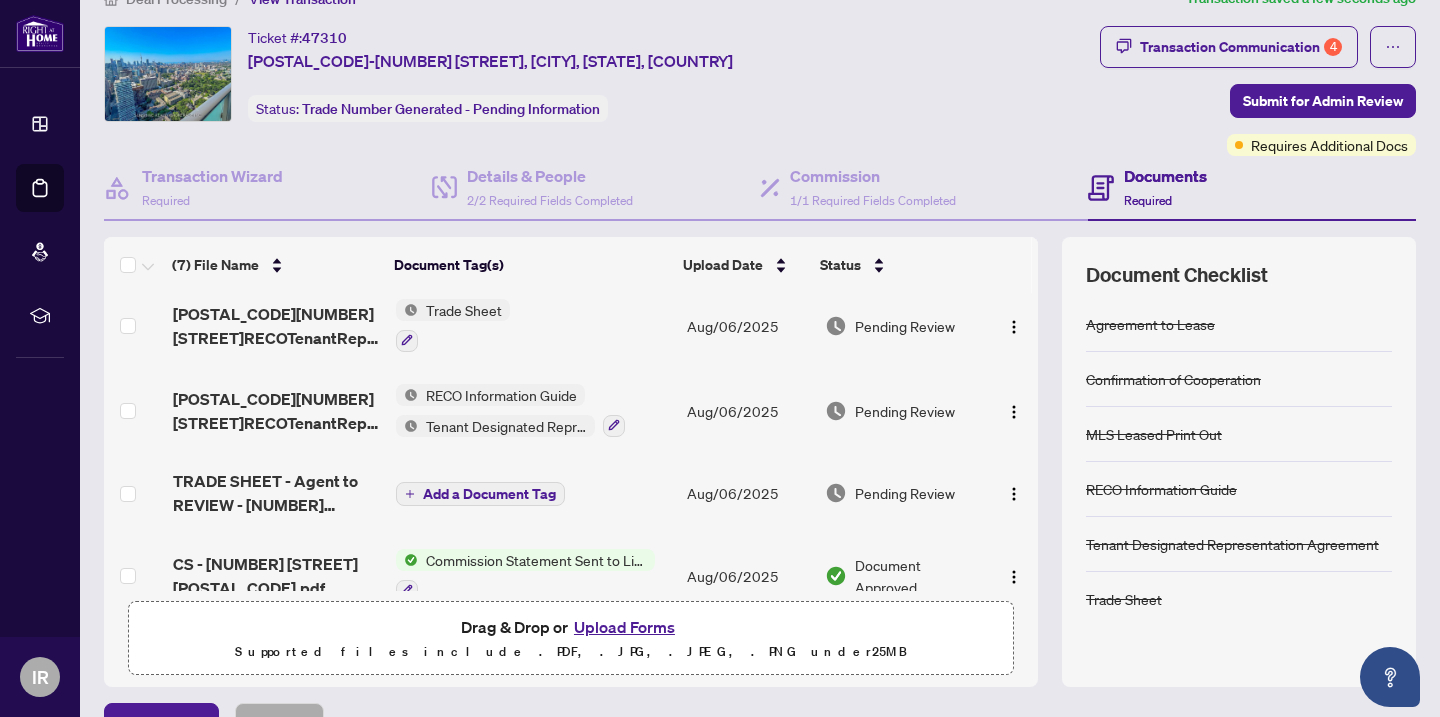 scroll, scrollTop: 0, scrollLeft: 0, axis: both 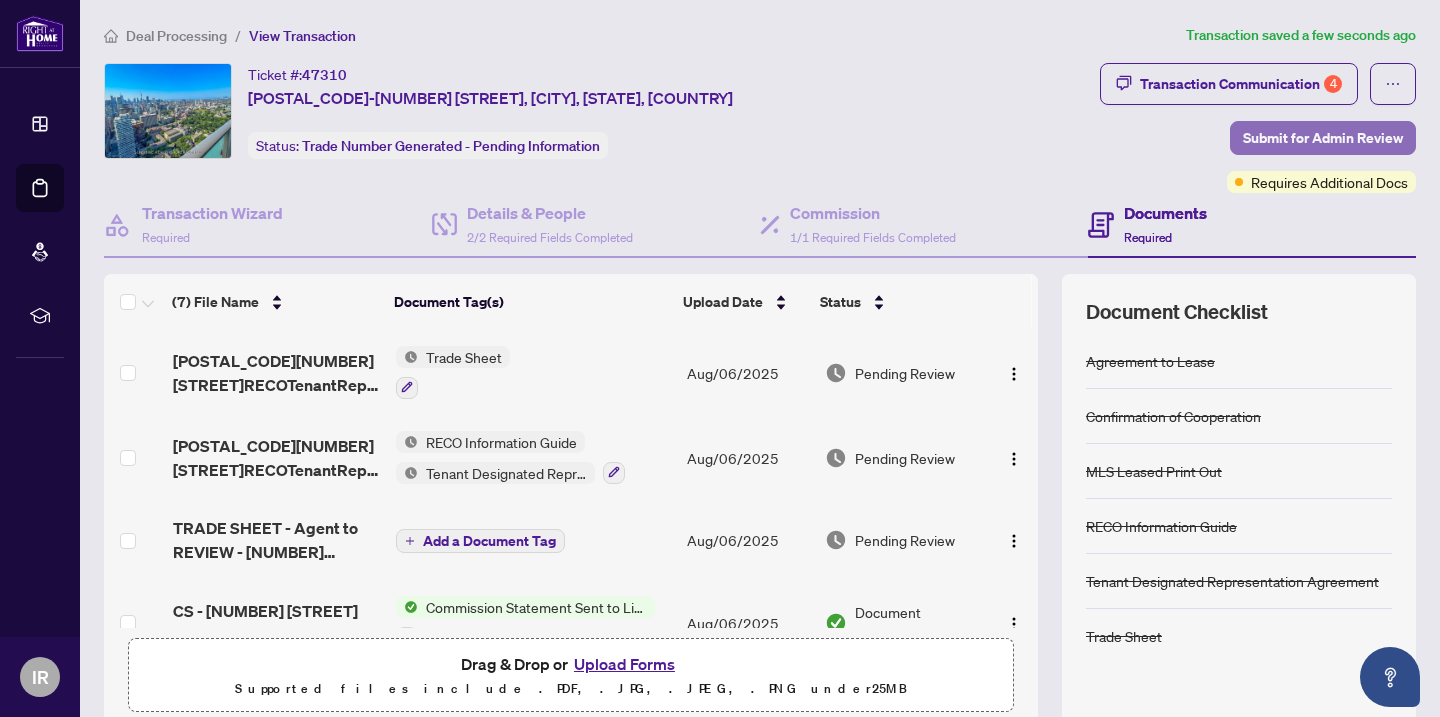 click on "Submit for Admin Review" at bounding box center (1323, 138) 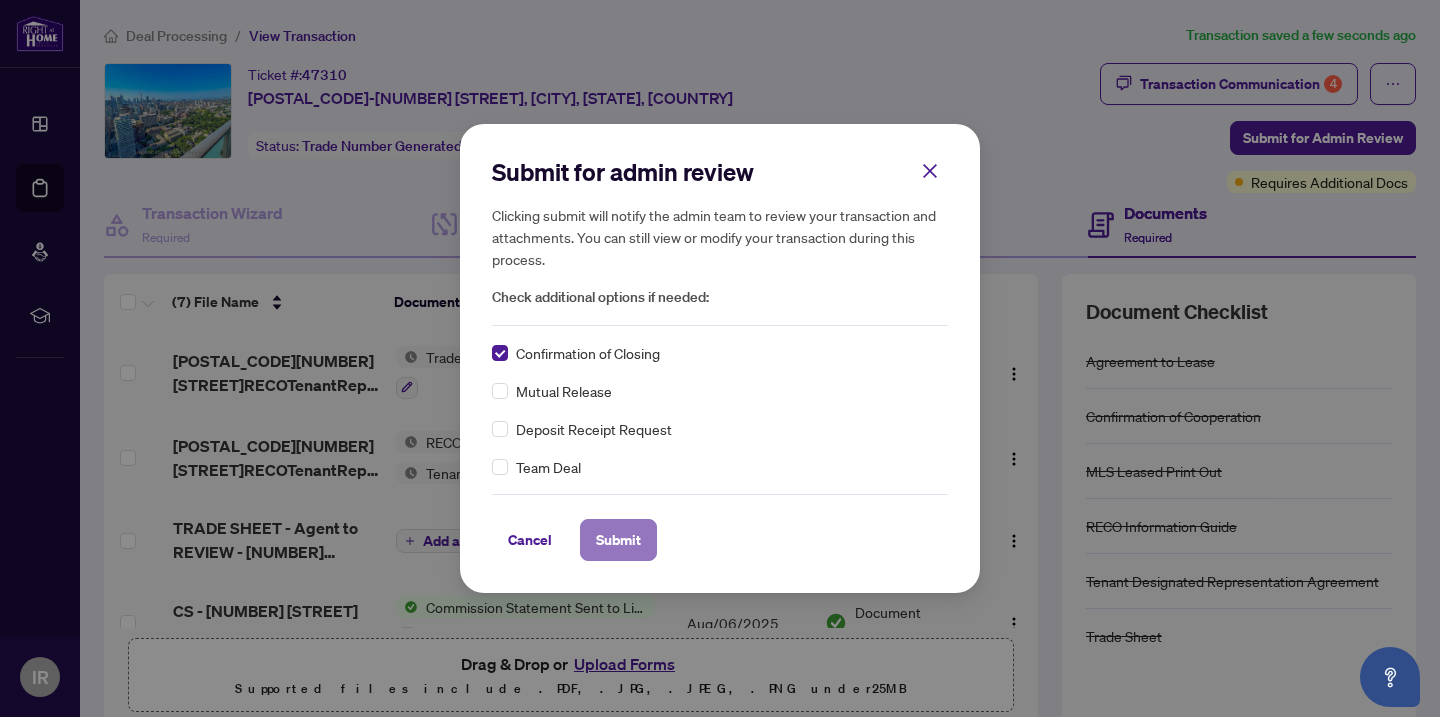 click on "Submit" at bounding box center [618, 540] 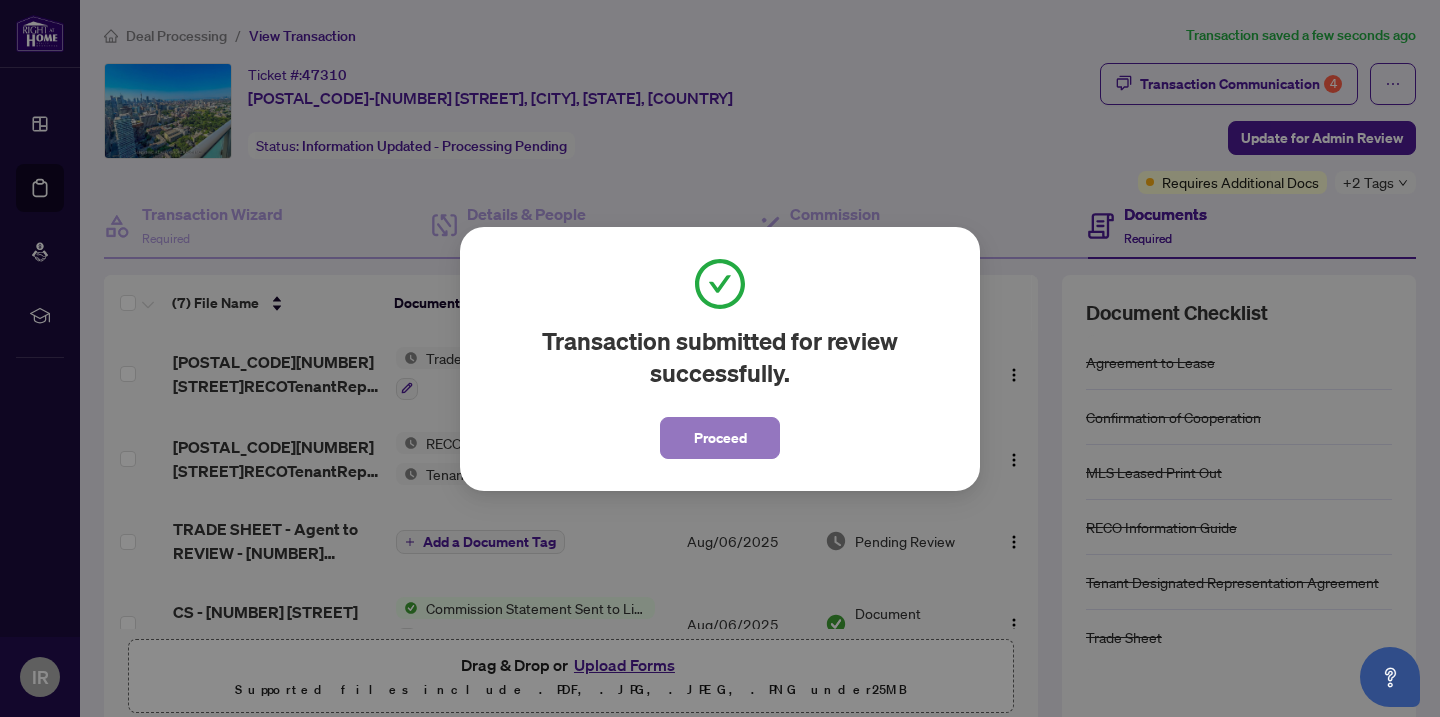click on "Proceed" at bounding box center [720, 438] 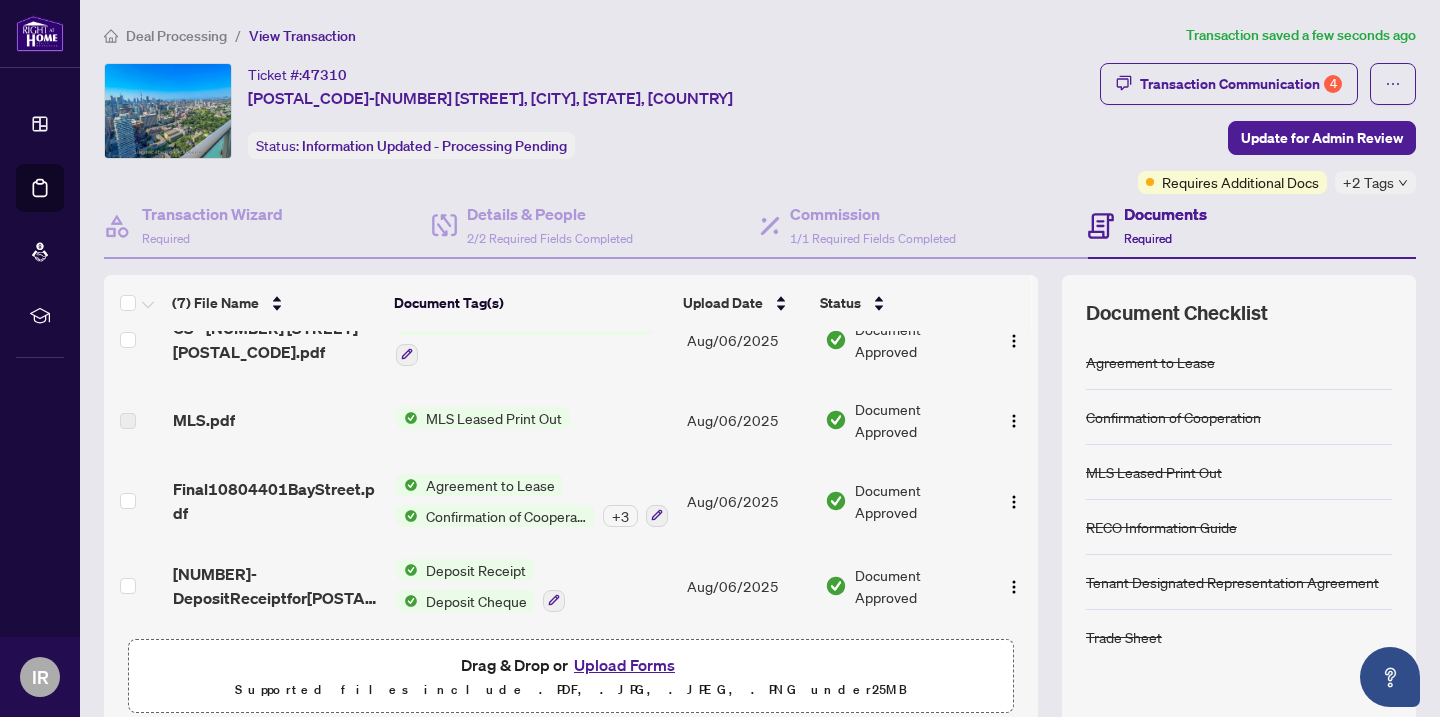 scroll, scrollTop: 0, scrollLeft: 0, axis: both 